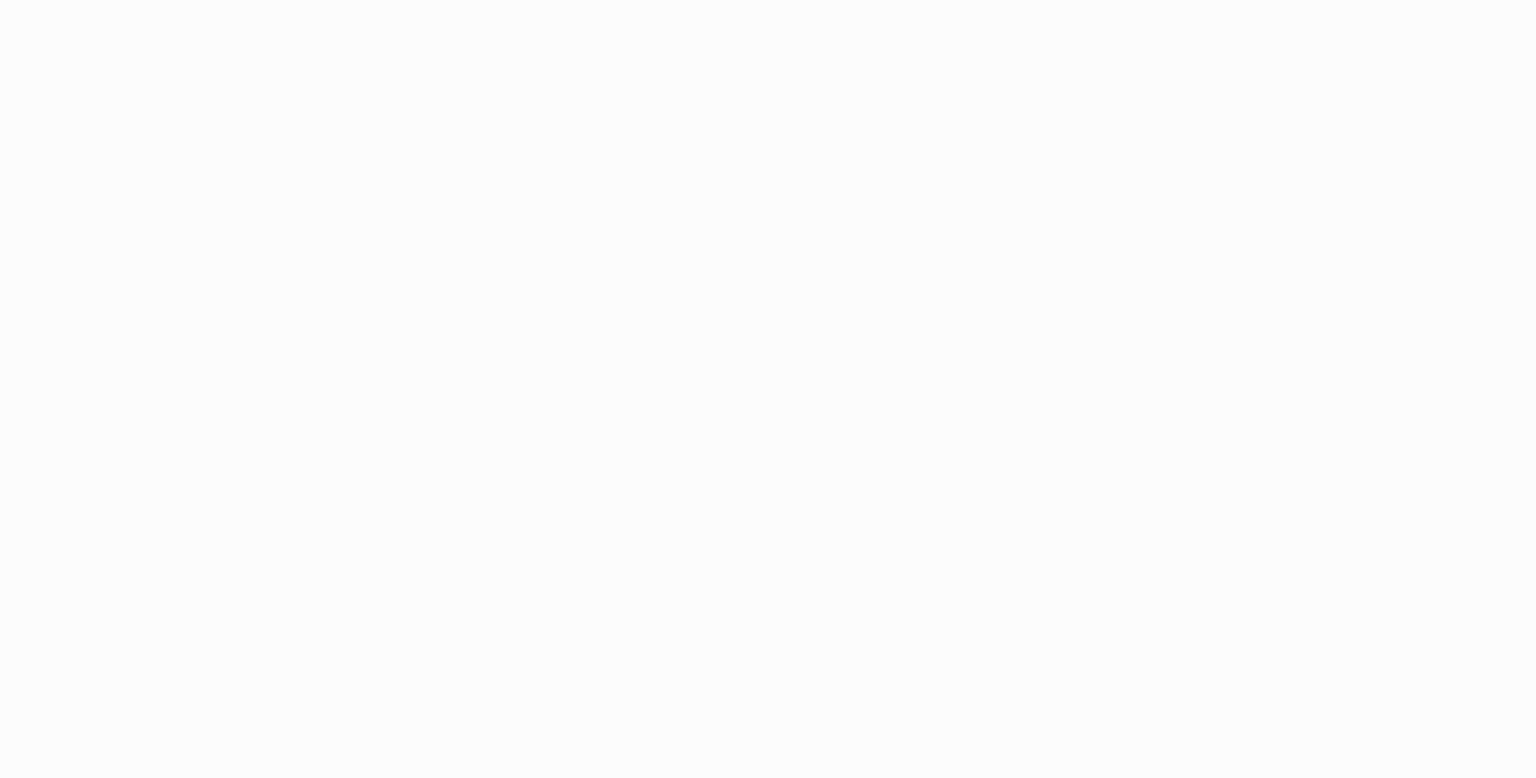 scroll, scrollTop: 0, scrollLeft: 0, axis: both 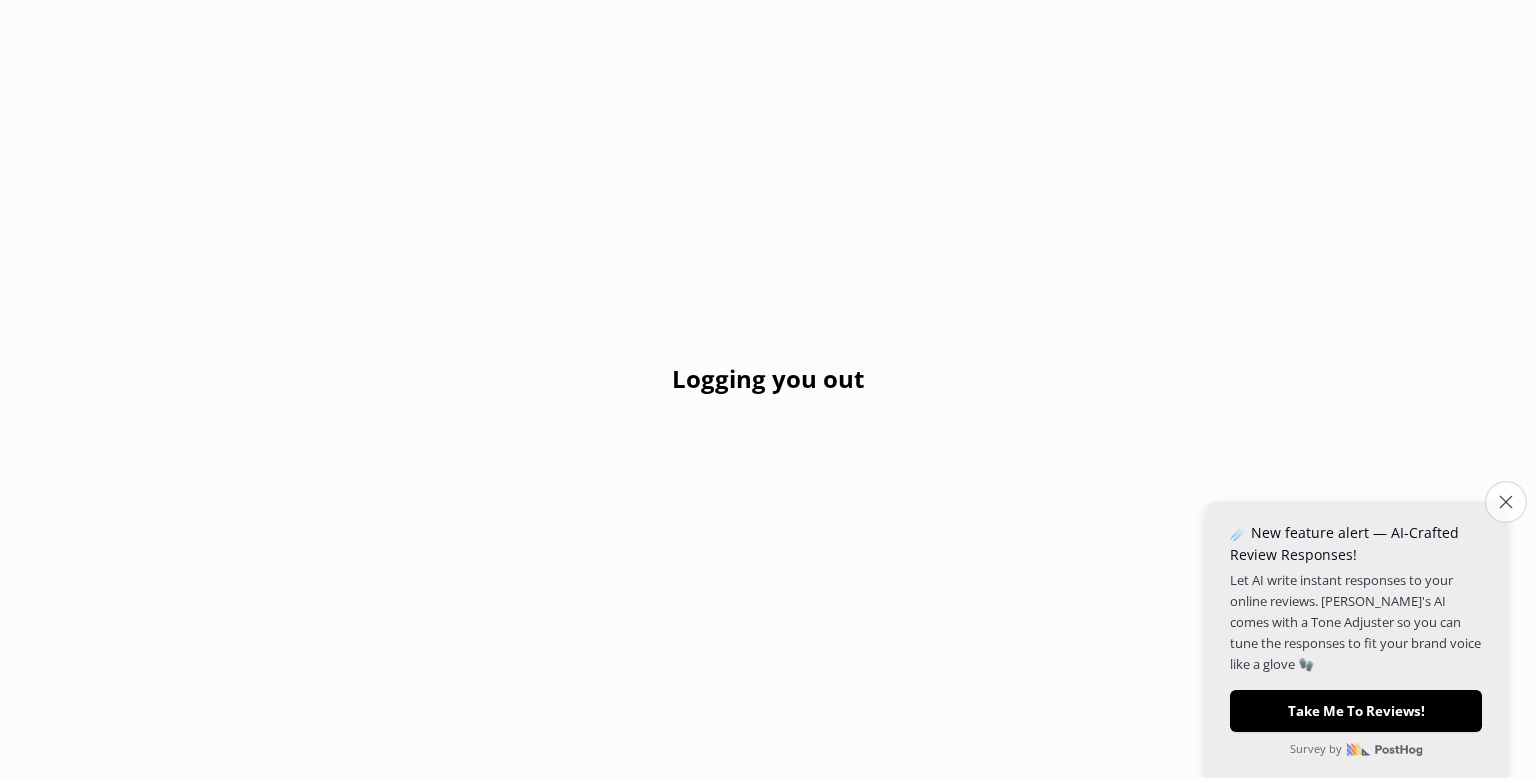 click on "Close survey" 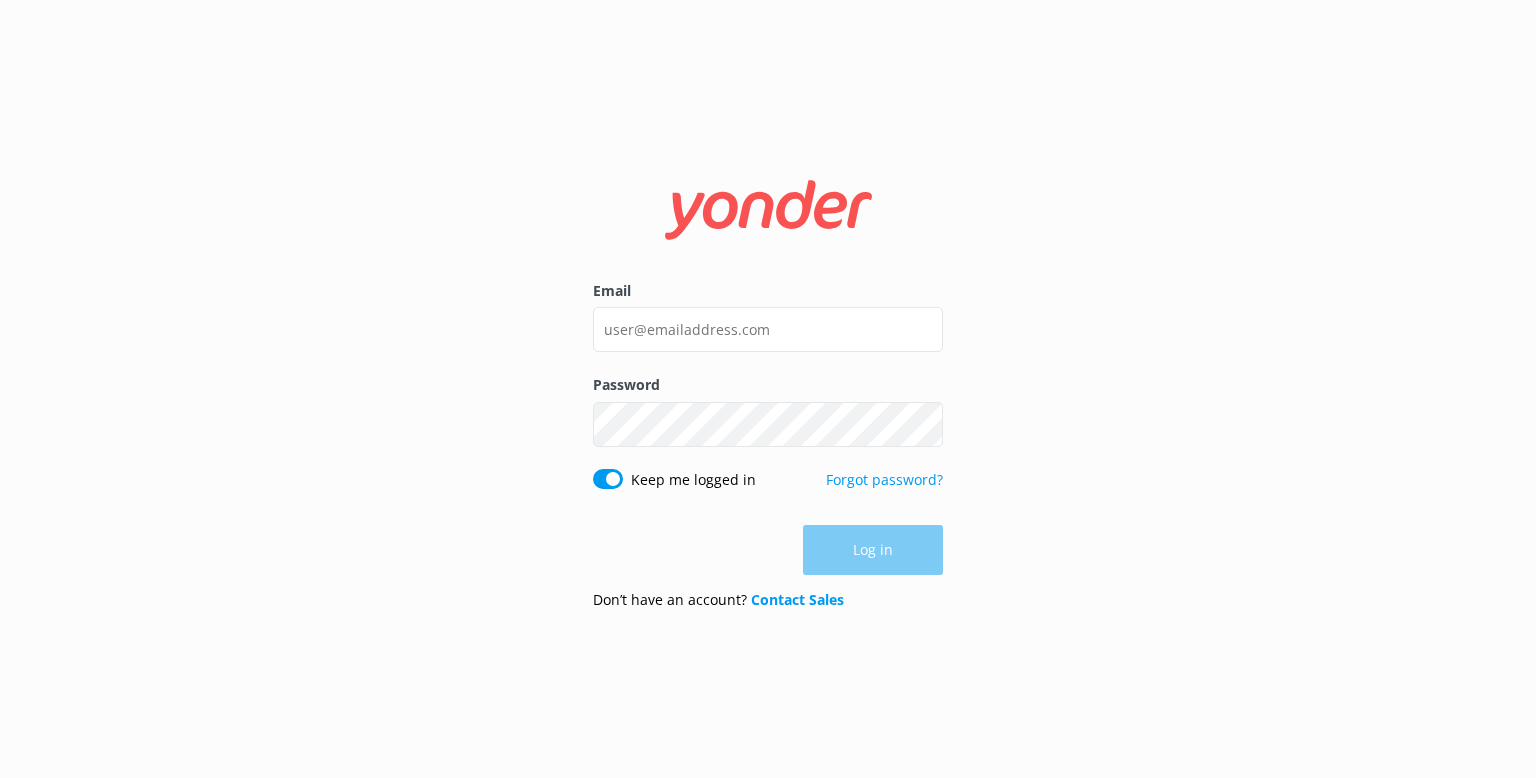 scroll, scrollTop: 0, scrollLeft: 0, axis: both 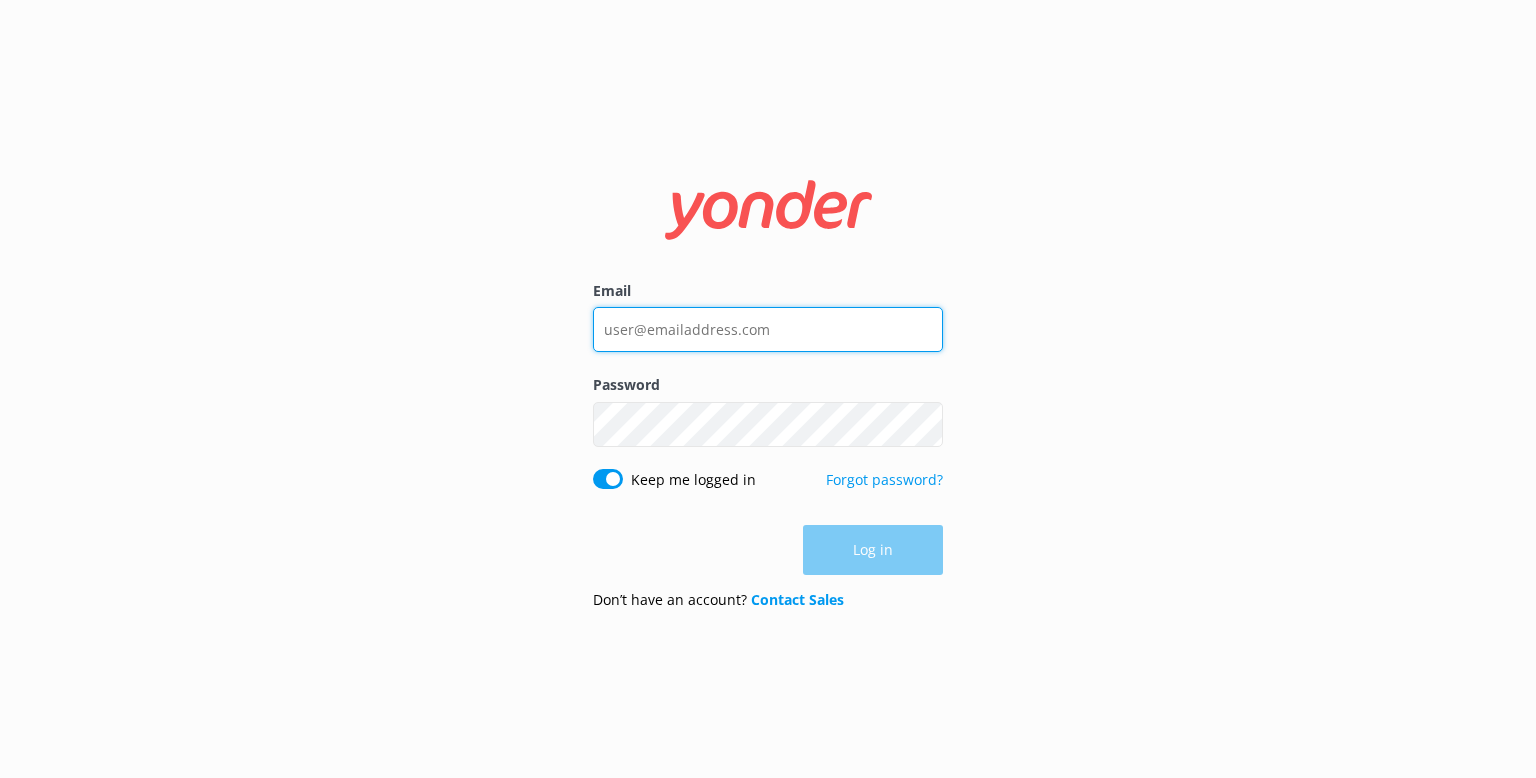 click on "Email" at bounding box center [768, 329] 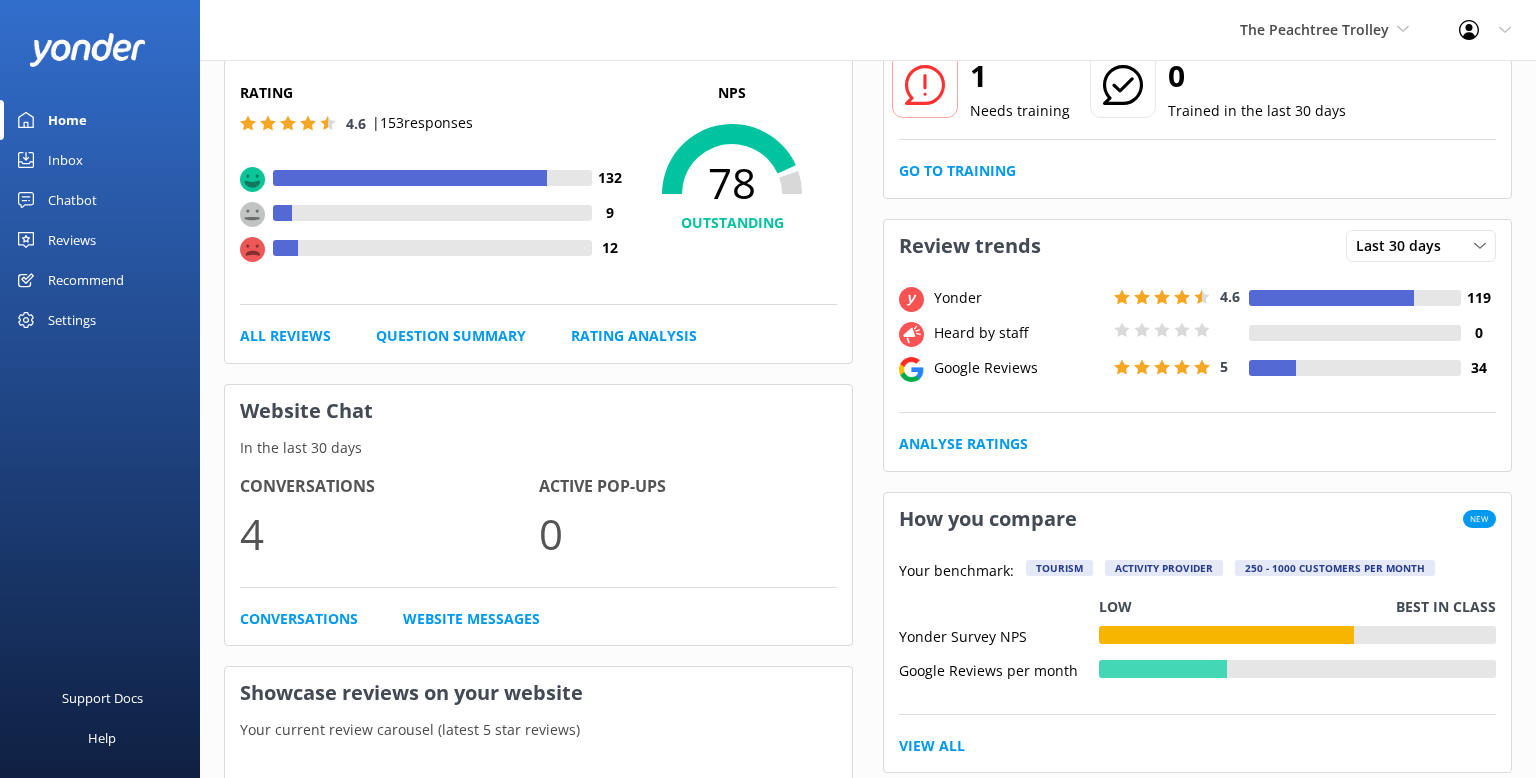 scroll, scrollTop: 166, scrollLeft: 0, axis: vertical 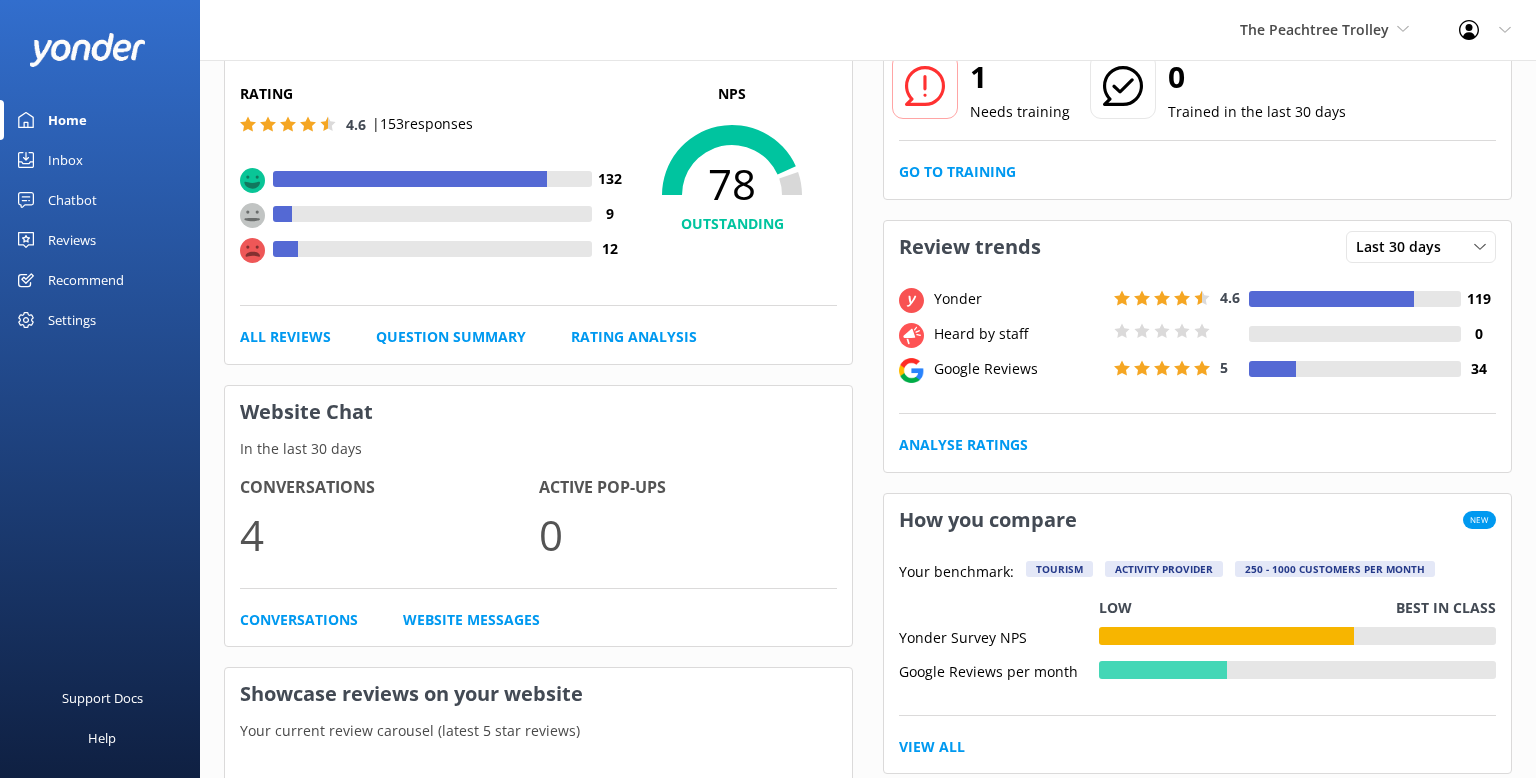 click on "Inbox" at bounding box center [65, 160] 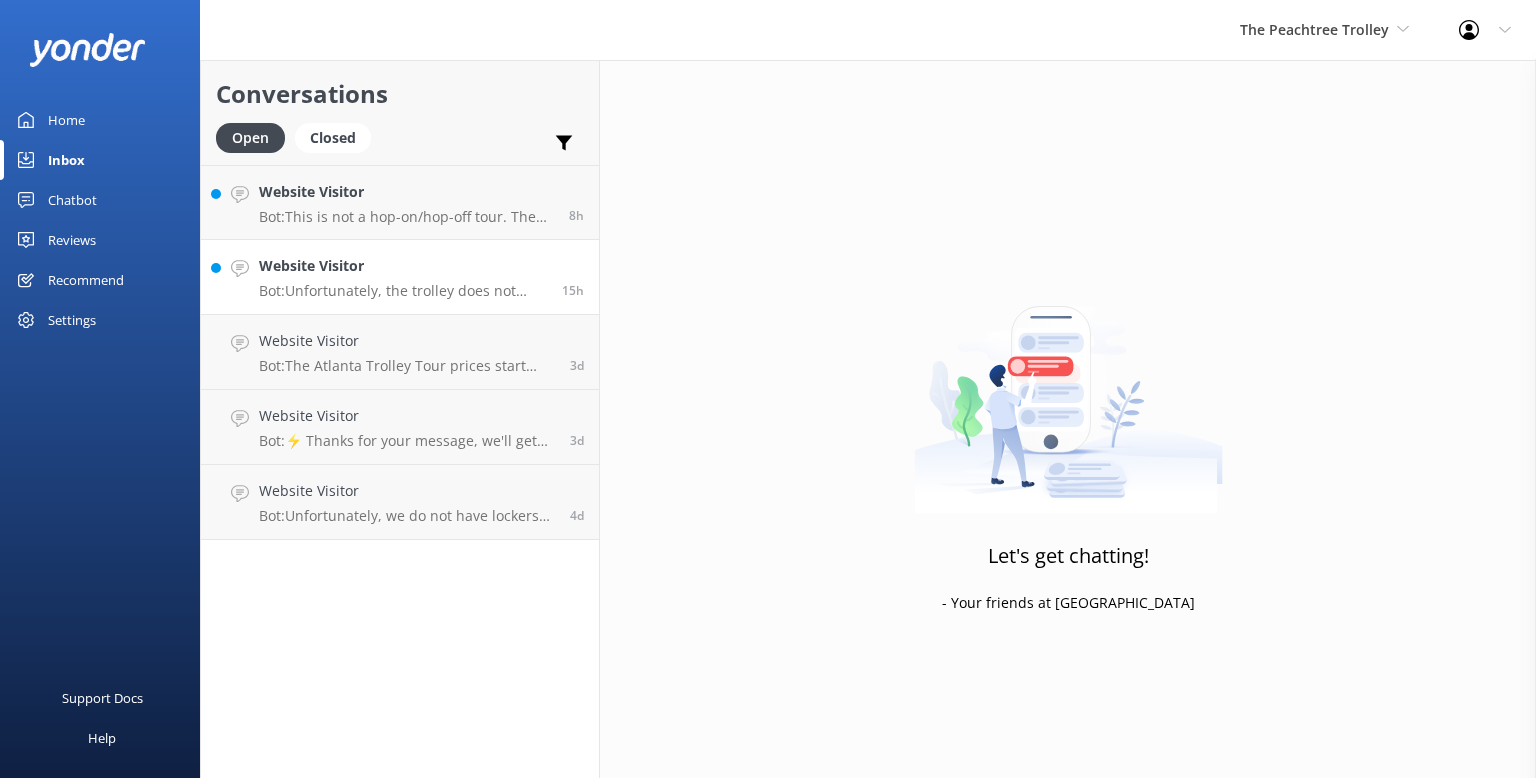 click on "Bot:  Unfortunately, the trolley does not have wheelchair accessibility." at bounding box center (403, 291) 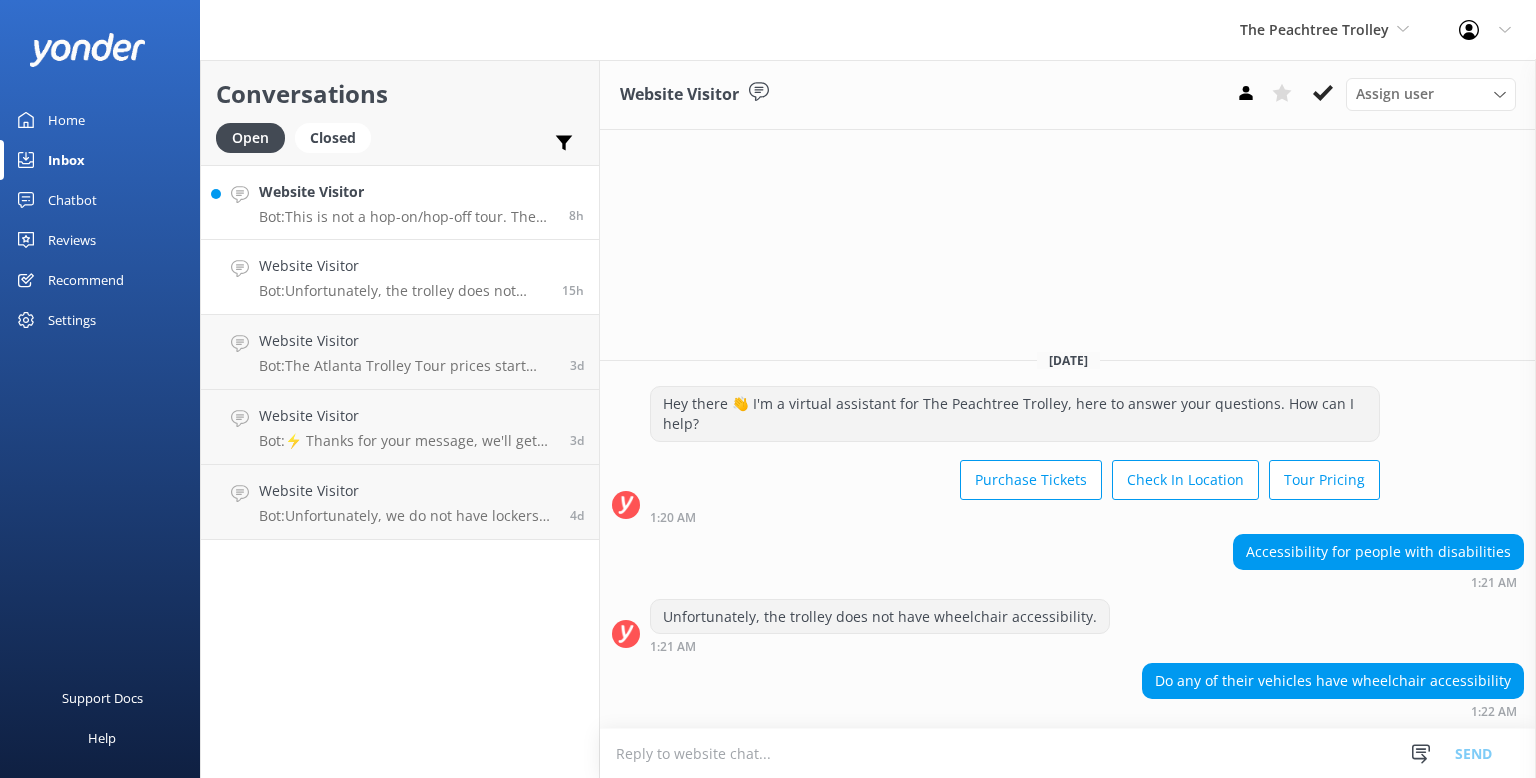 click on "Website Visitor" at bounding box center [406, 192] 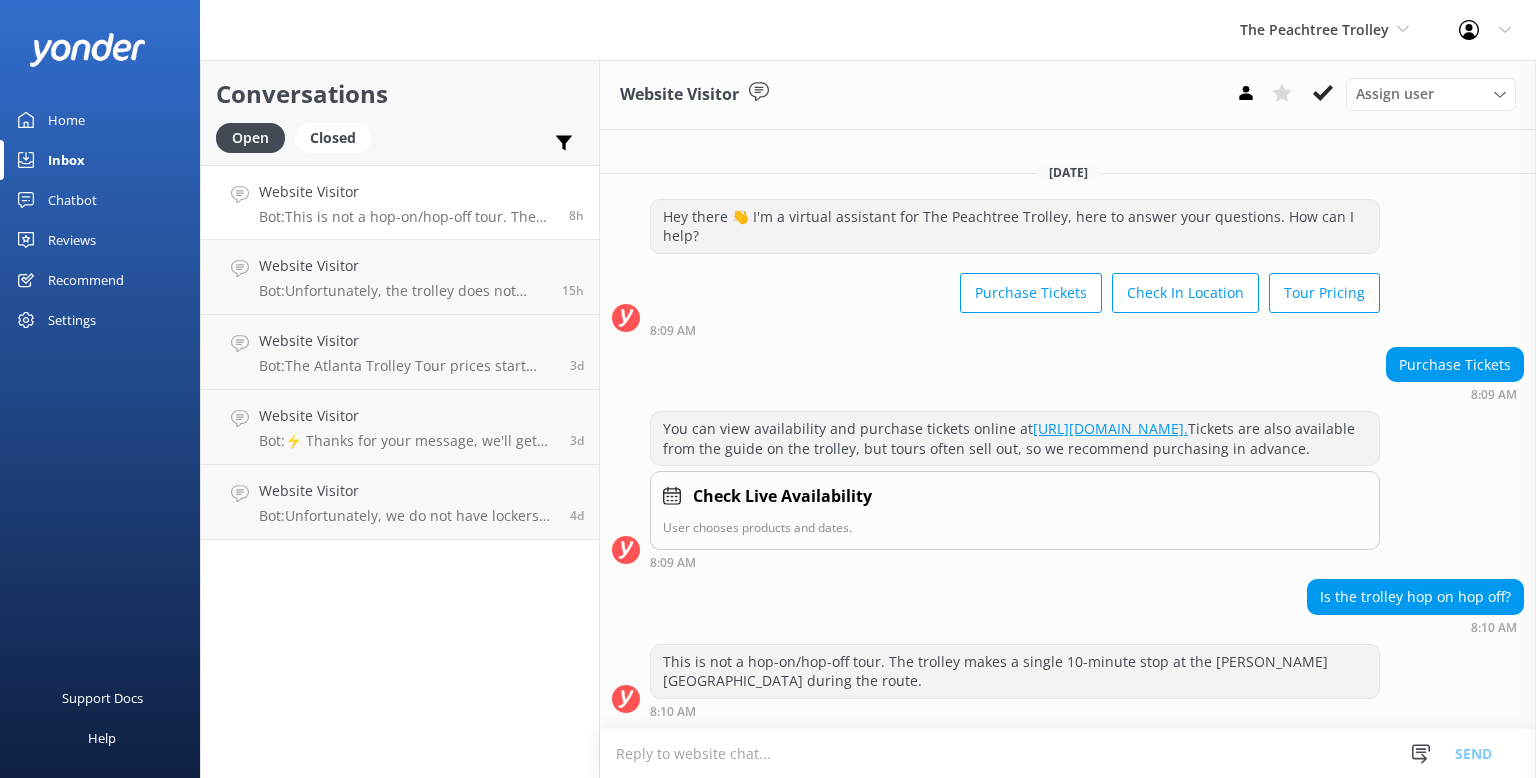 scroll, scrollTop: 0, scrollLeft: 0, axis: both 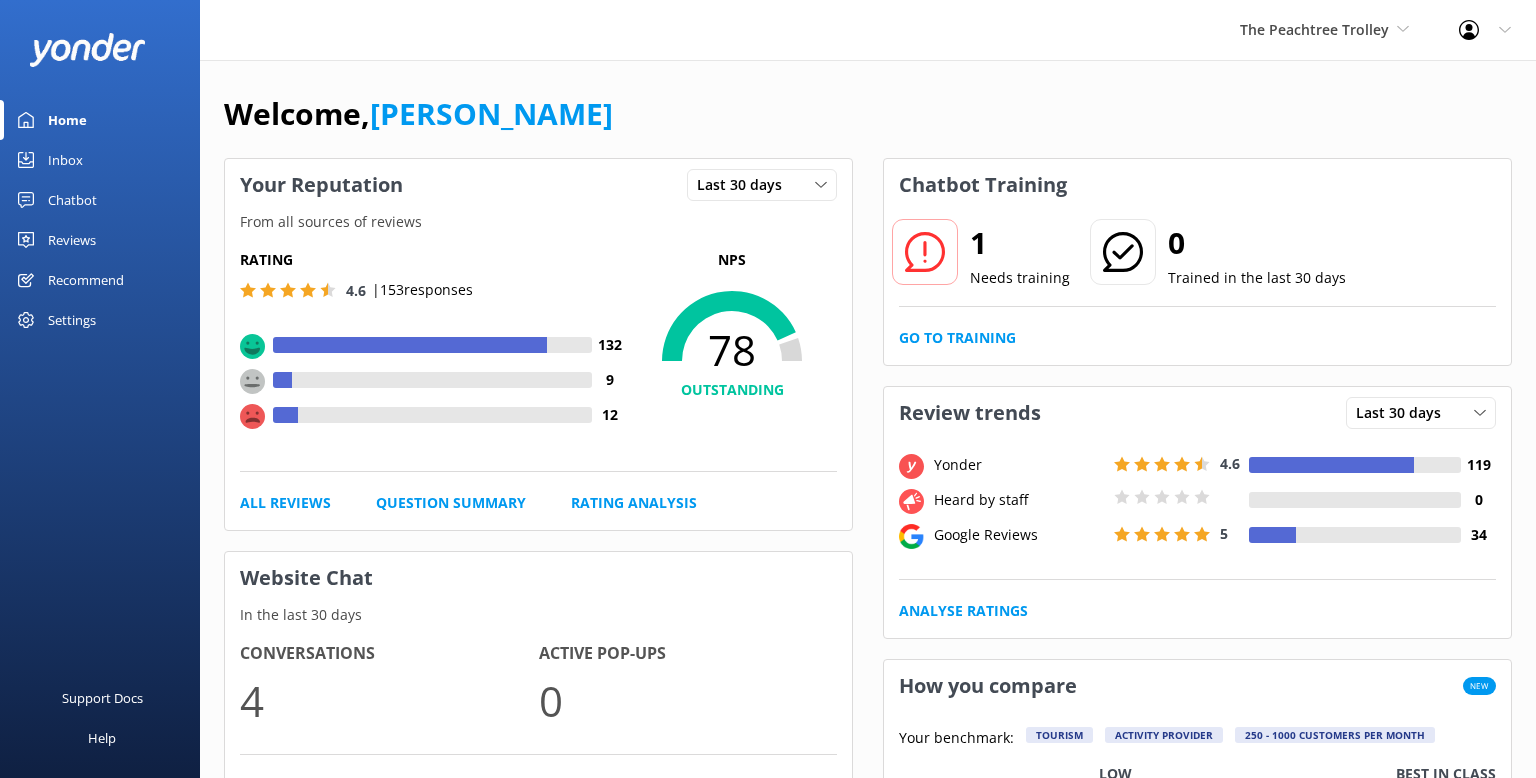 click on "Settings" at bounding box center (72, 320) 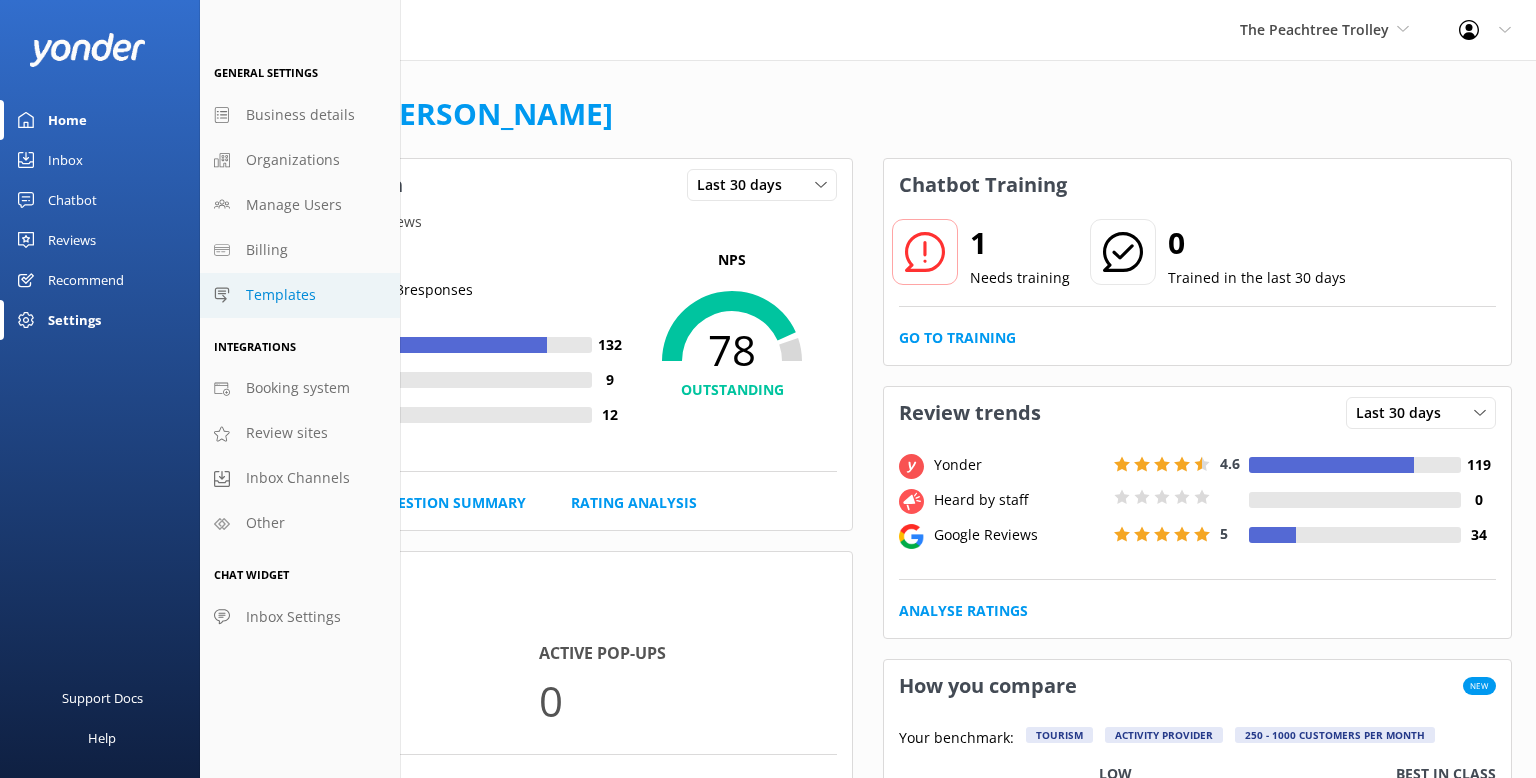 click on "Templates" at bounding box center (281, 295) 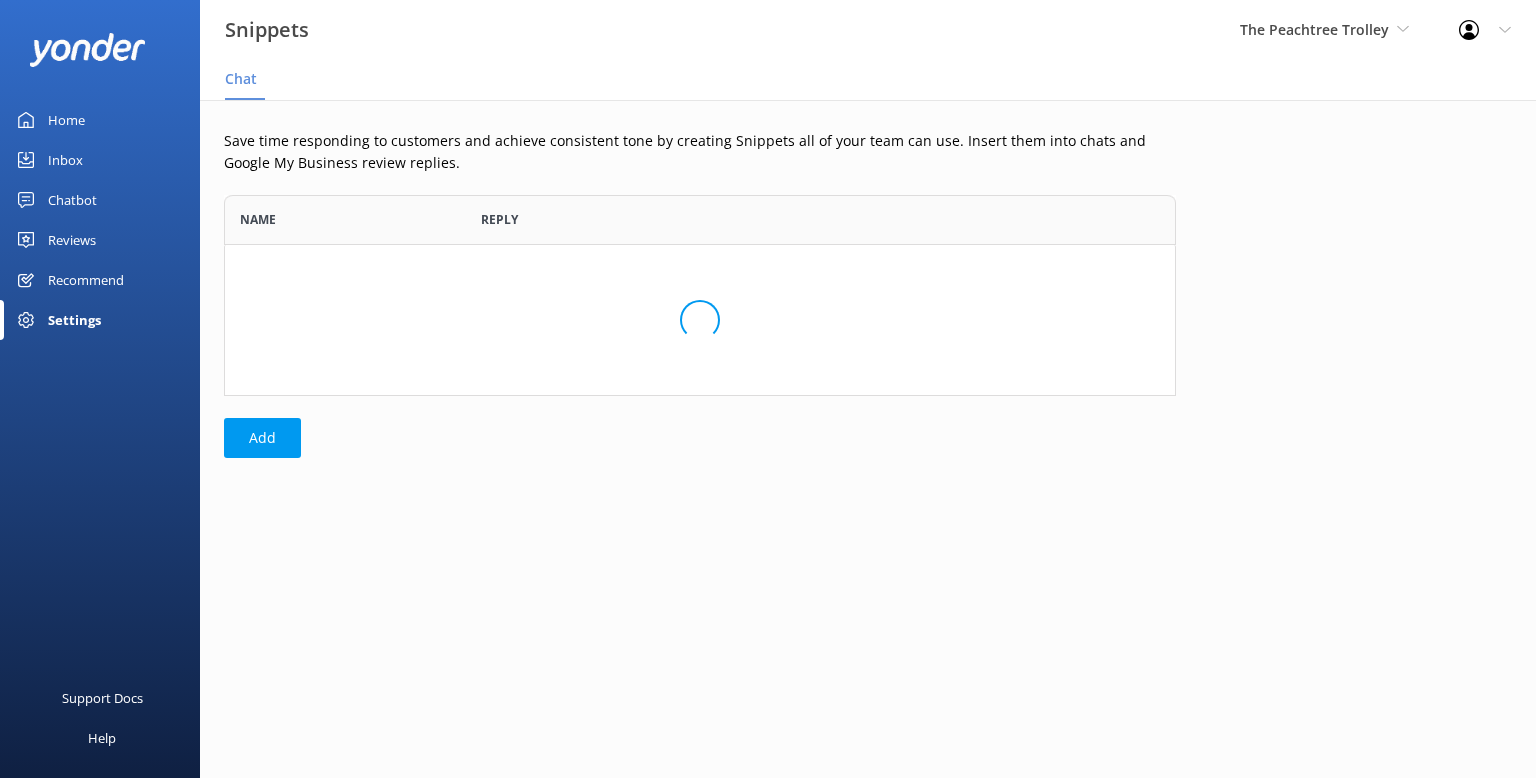 scroll, scrollTop: 1, scrollLeft: 0, axis: vertical 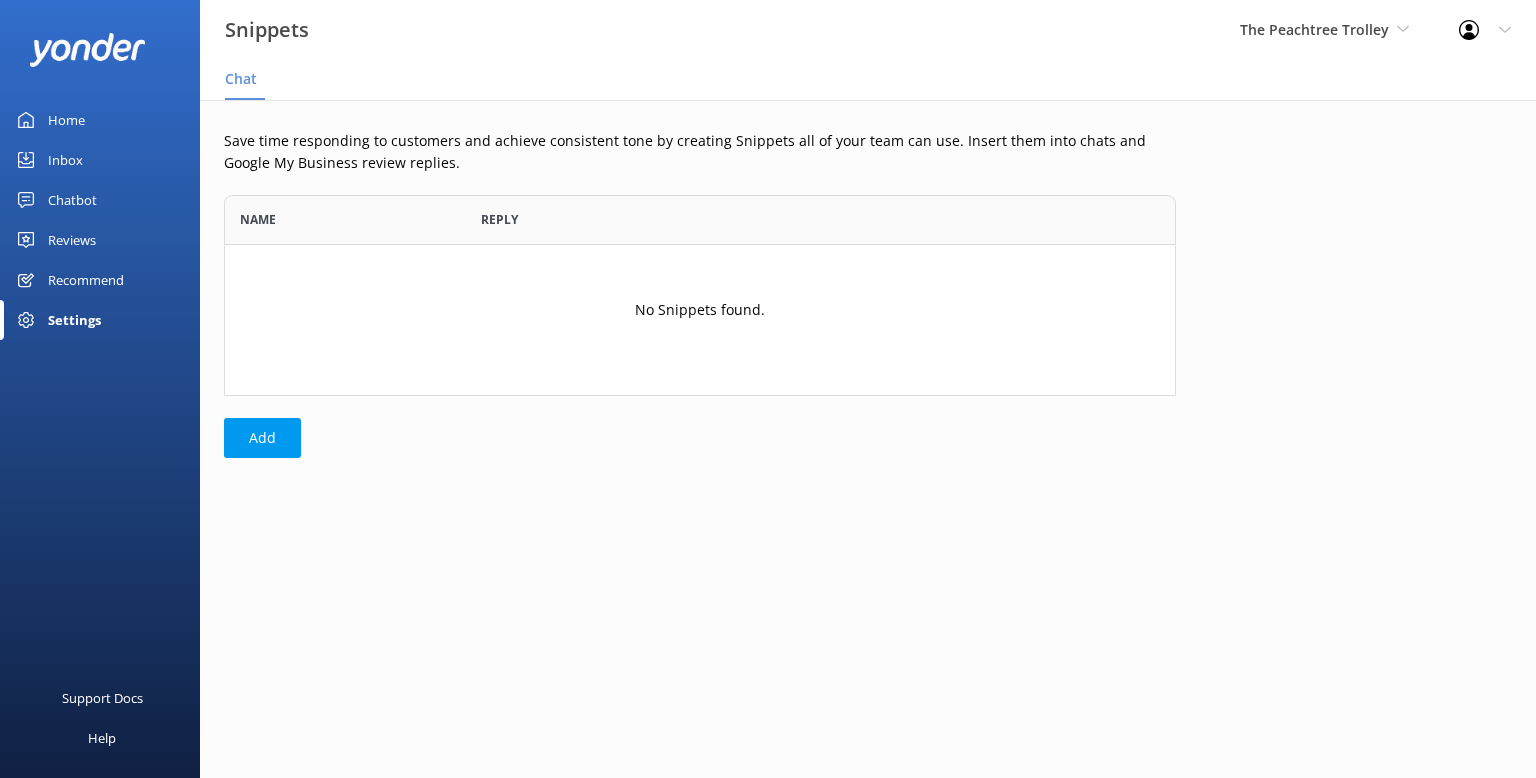 click on "Chatbot" at bounding box center (100, 200) 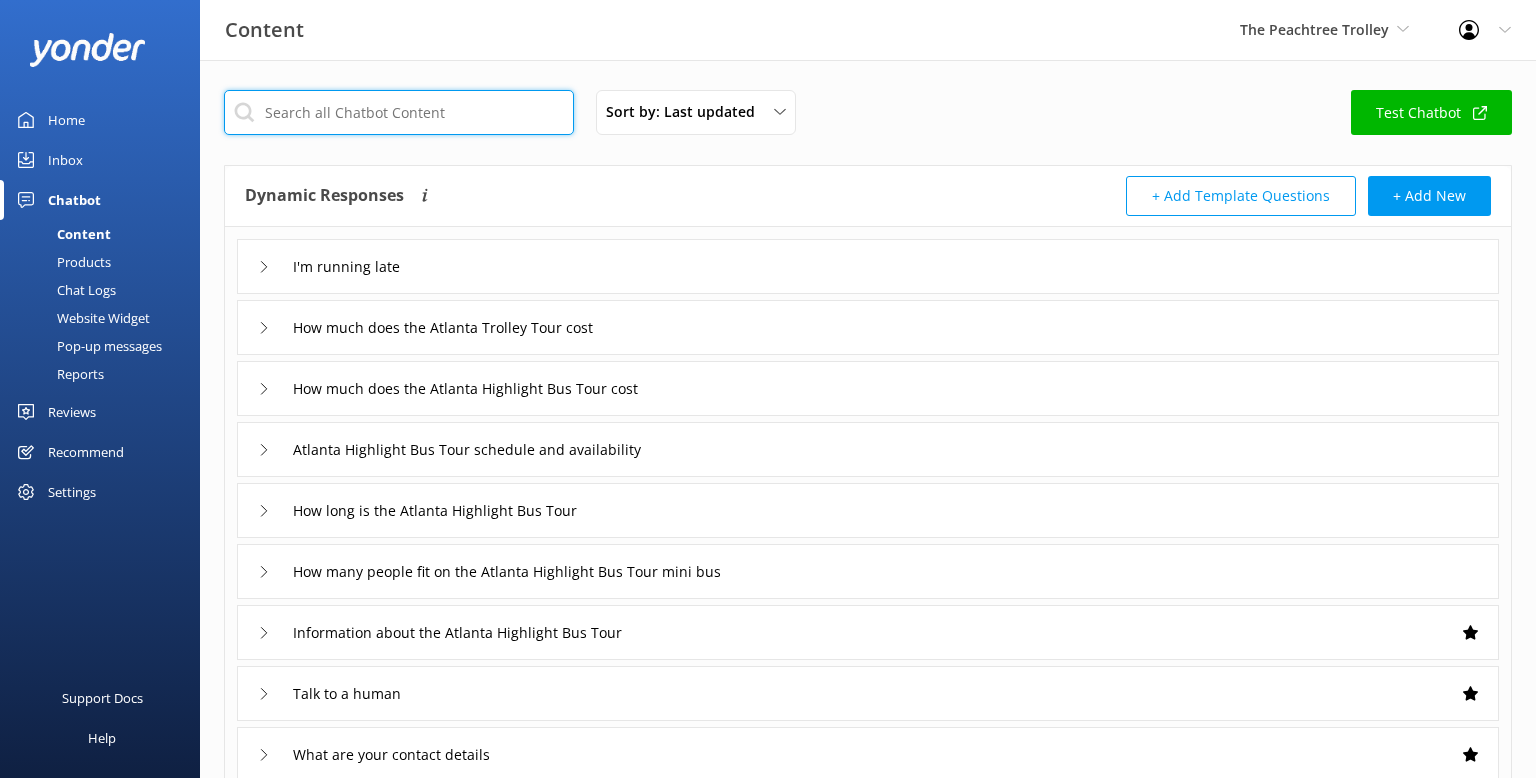 click at bounding box center [399, 112] 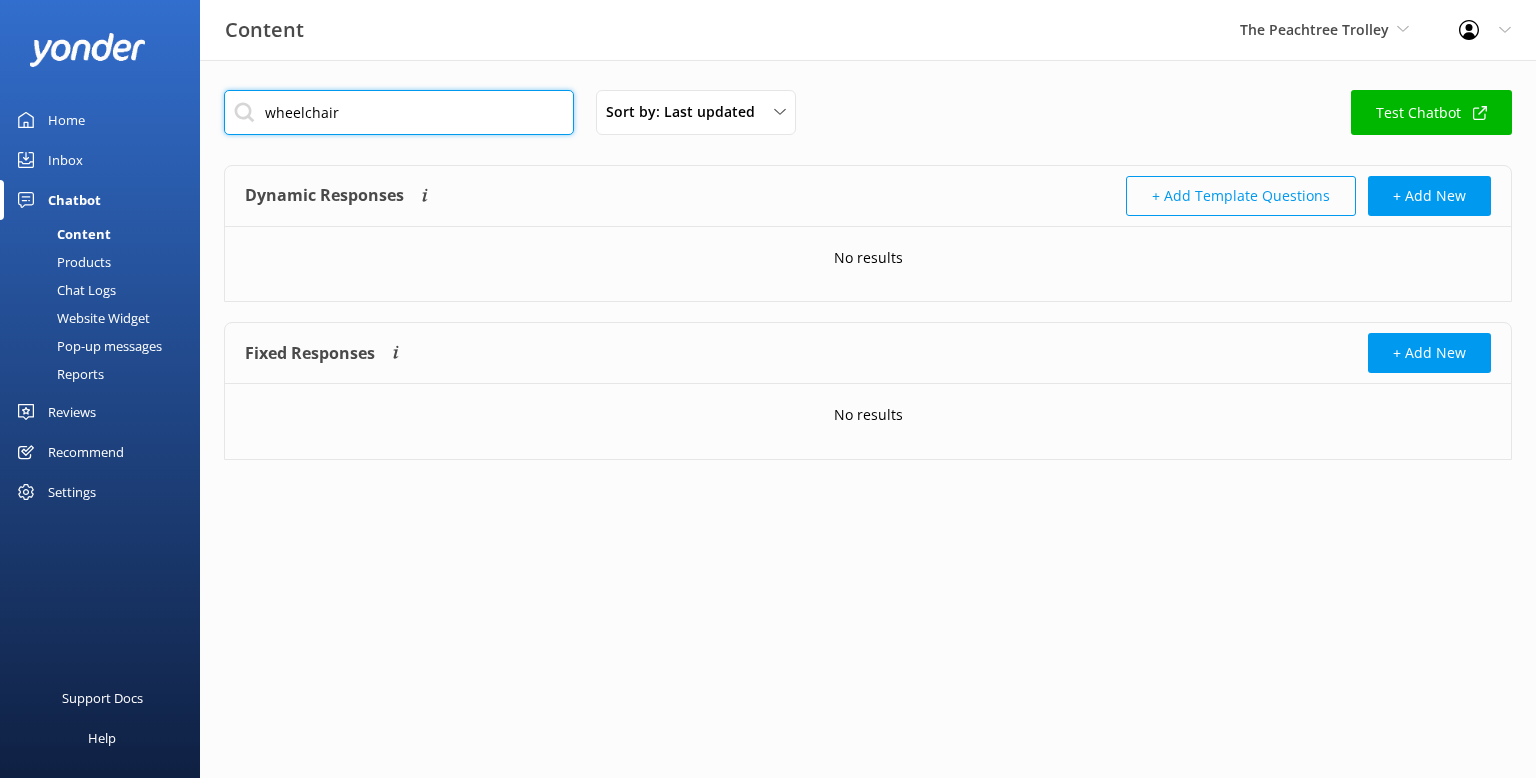 type on "wheelchair" 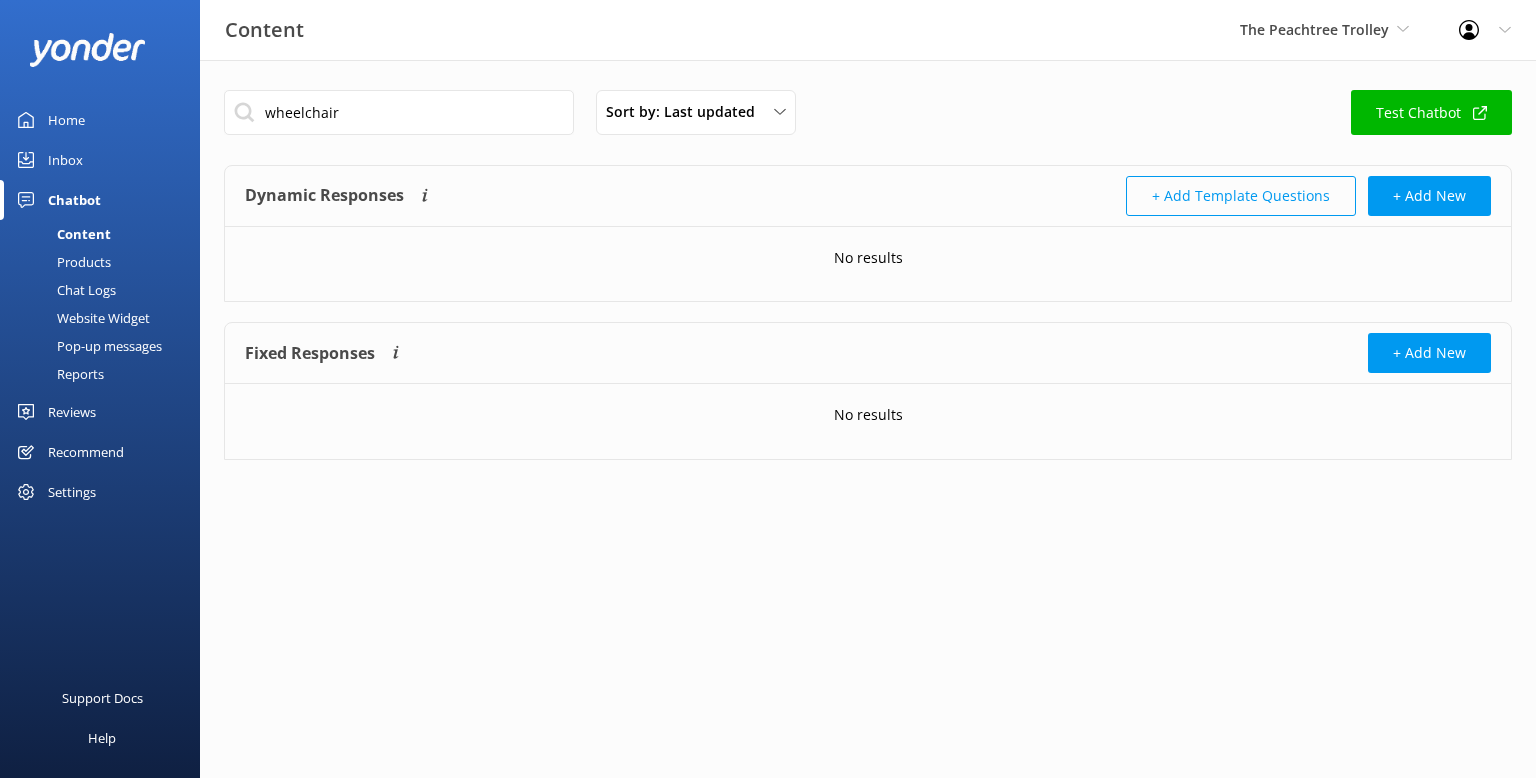 click on "+ Add Template Questions" at bounding box center [1241, 196] 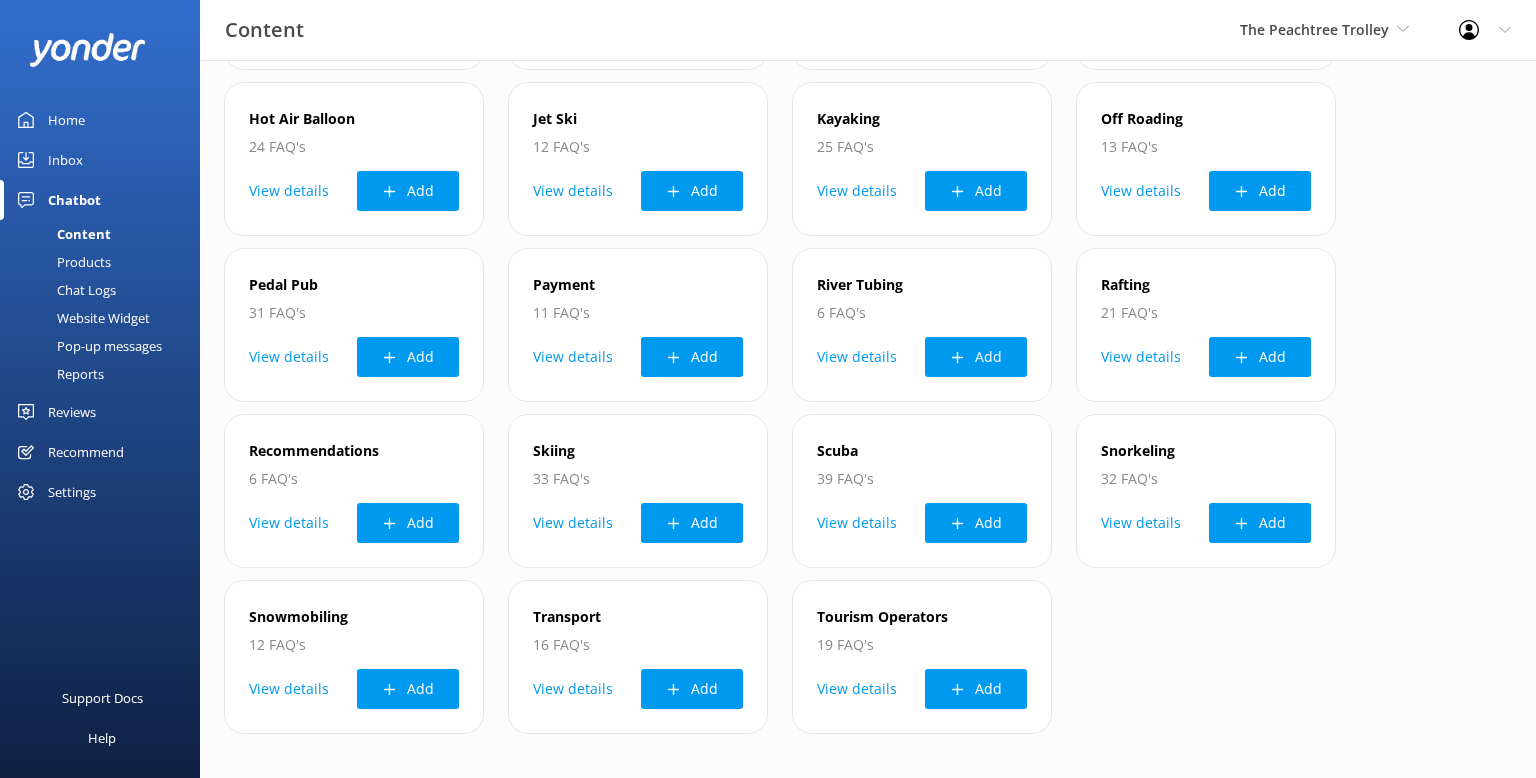 scroll, scrollTop: 796, scrollLeft: 0, axis: vertical 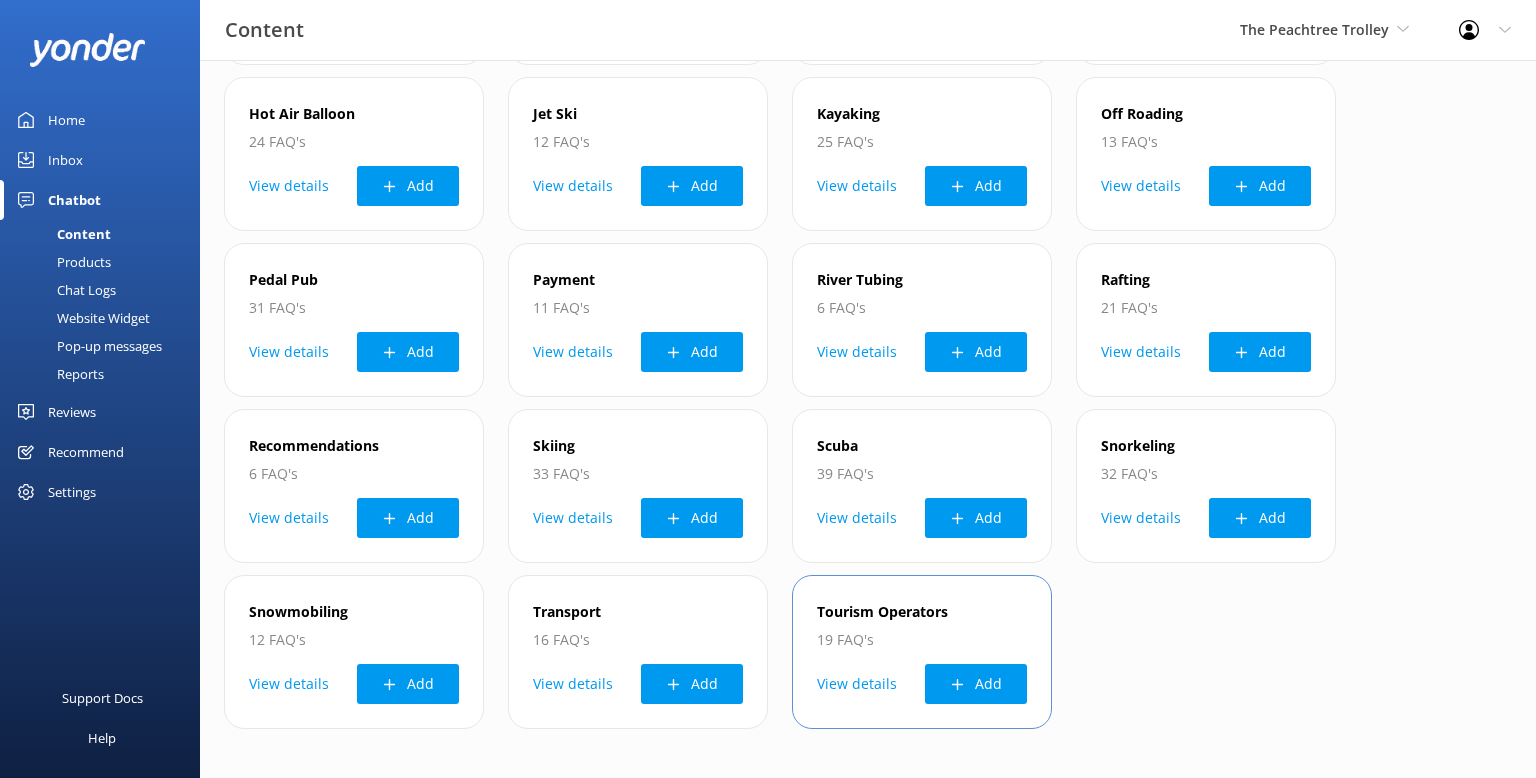 click on "View details" at bounding box center [857, 684] 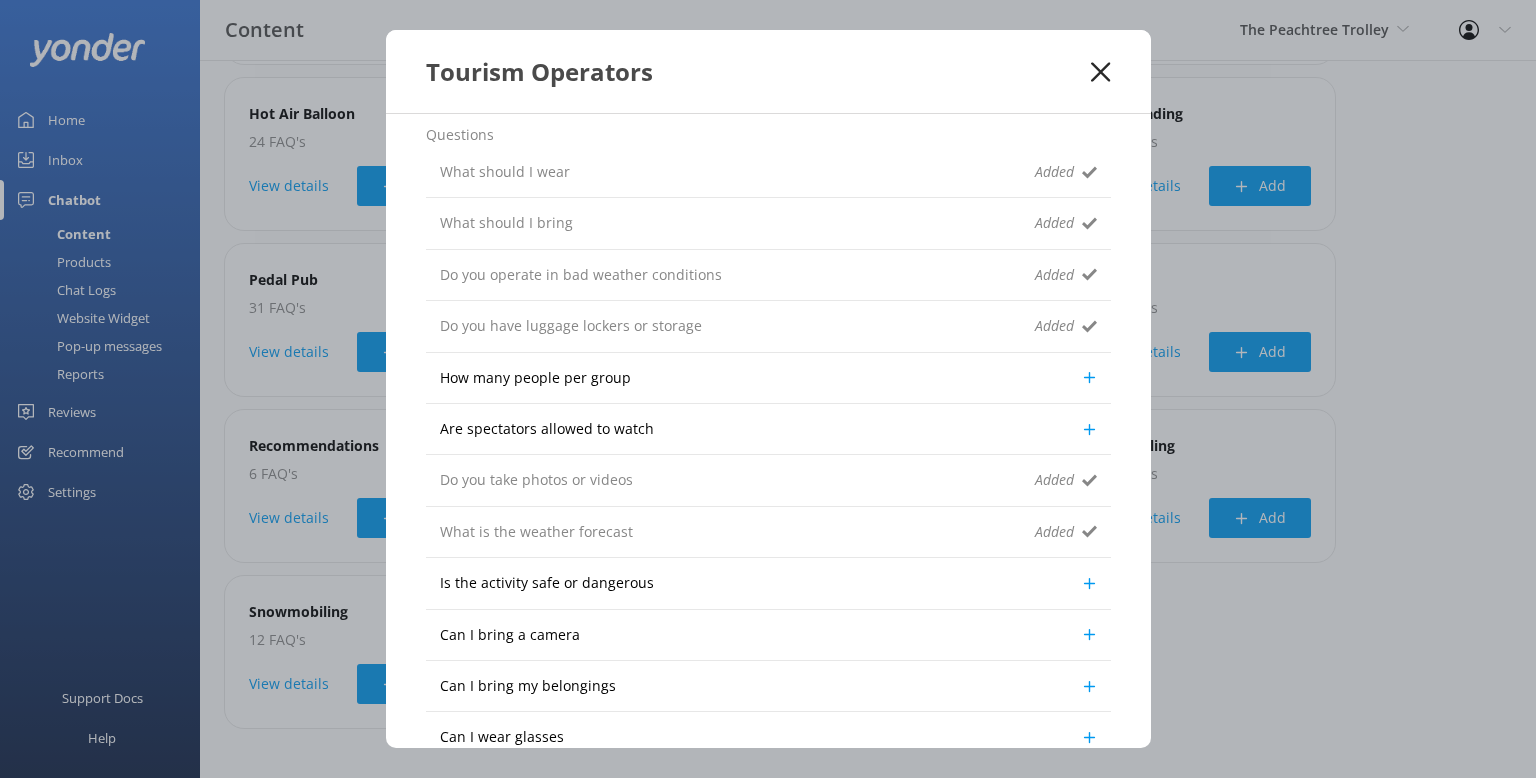 scroll, scrollTop: 0, scrollLeft: 0, axis: both 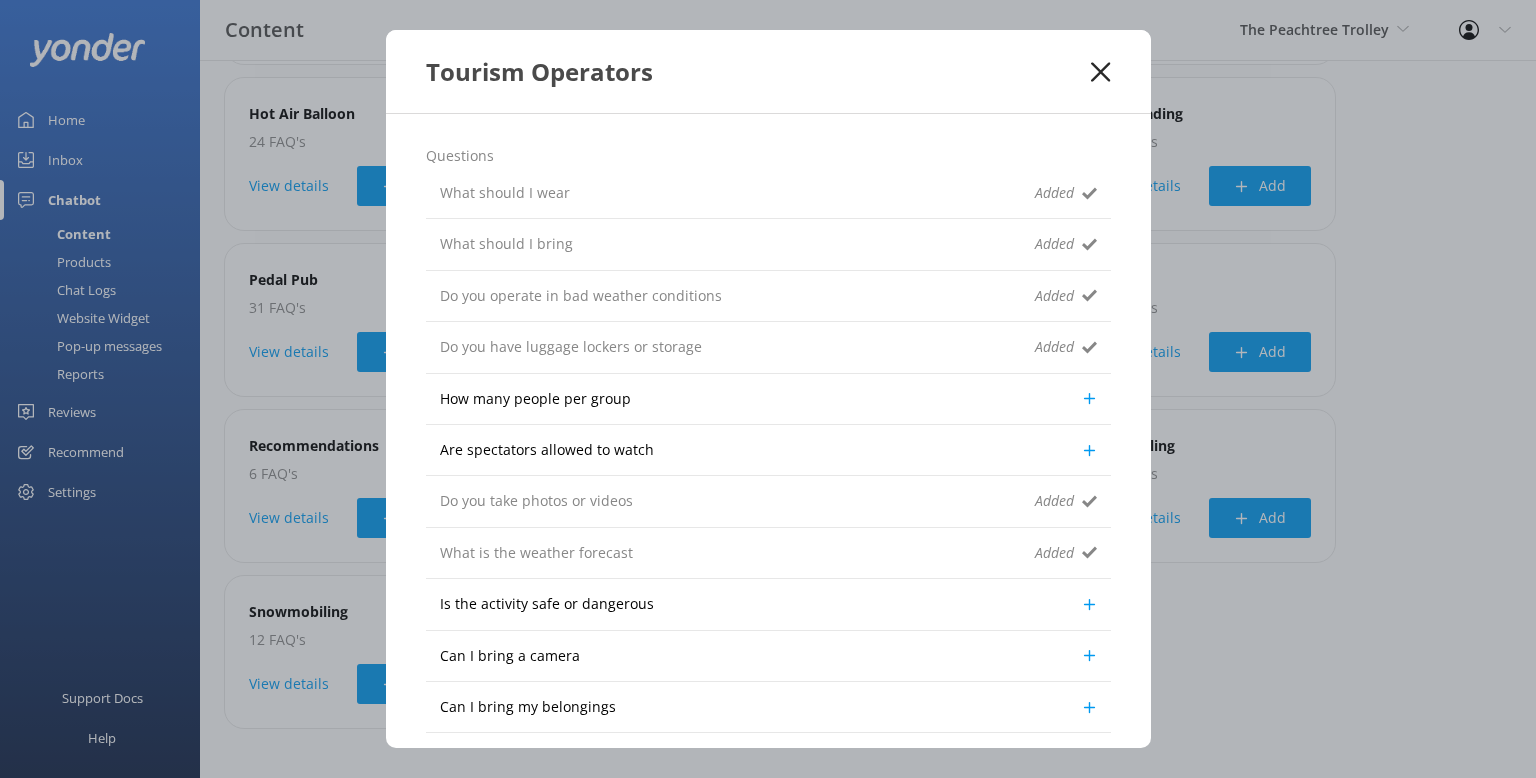 click on "Do you have luggage lockers or storage" at bounding box center (571, 347) 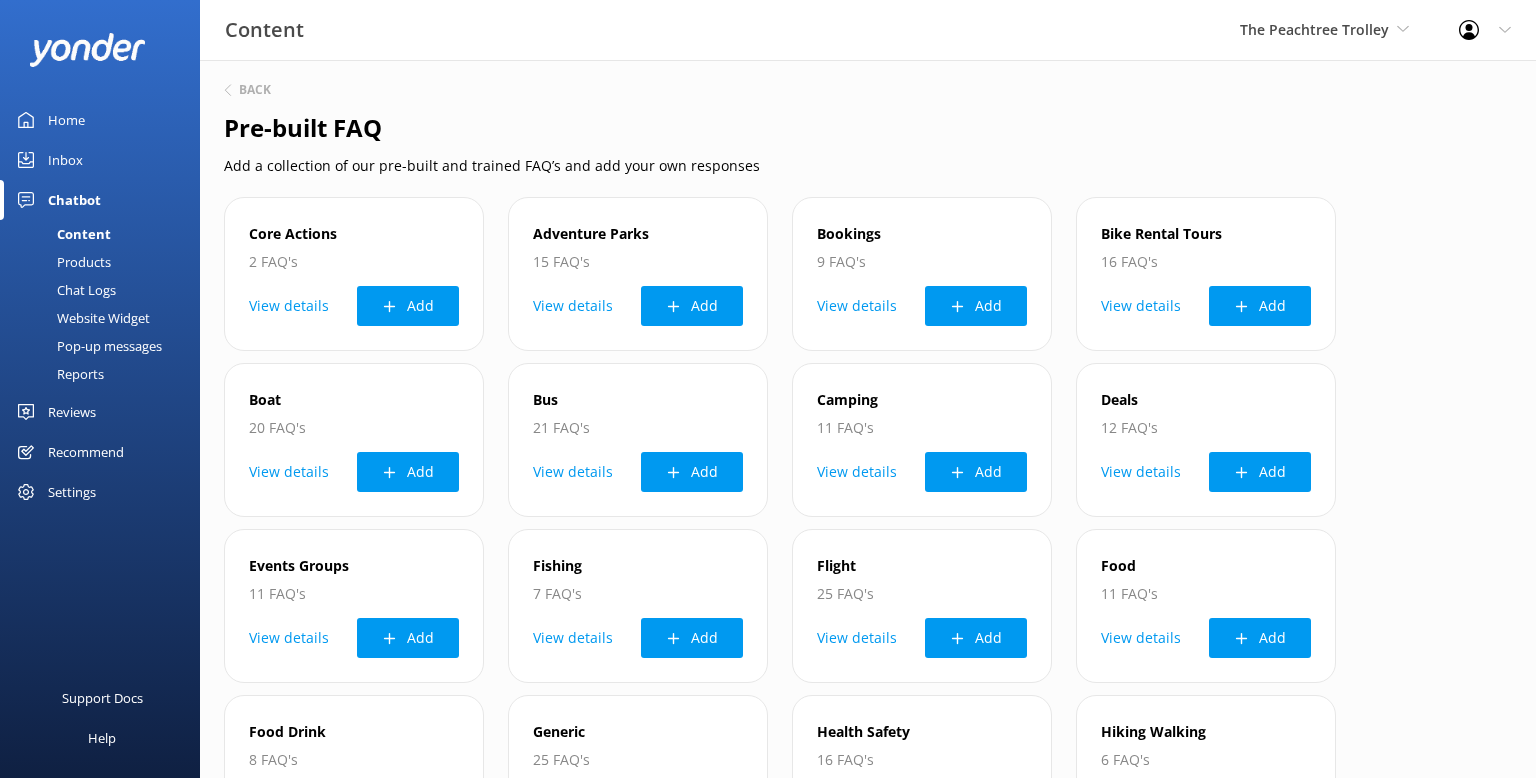 scroll, scrollTop: 0, scrollLeft: 0, axis: both 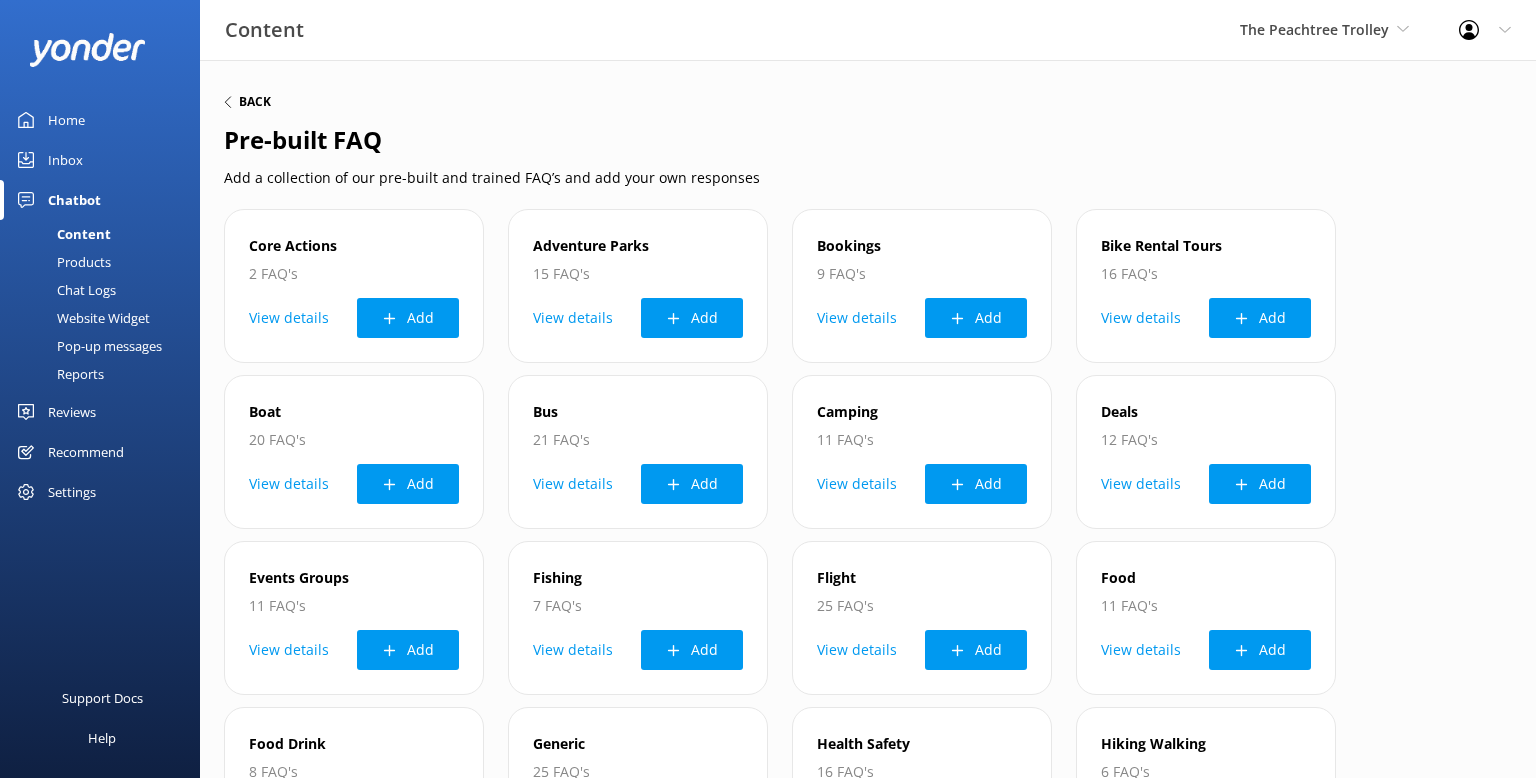 click on "Back" at bounding box center [255, 102] 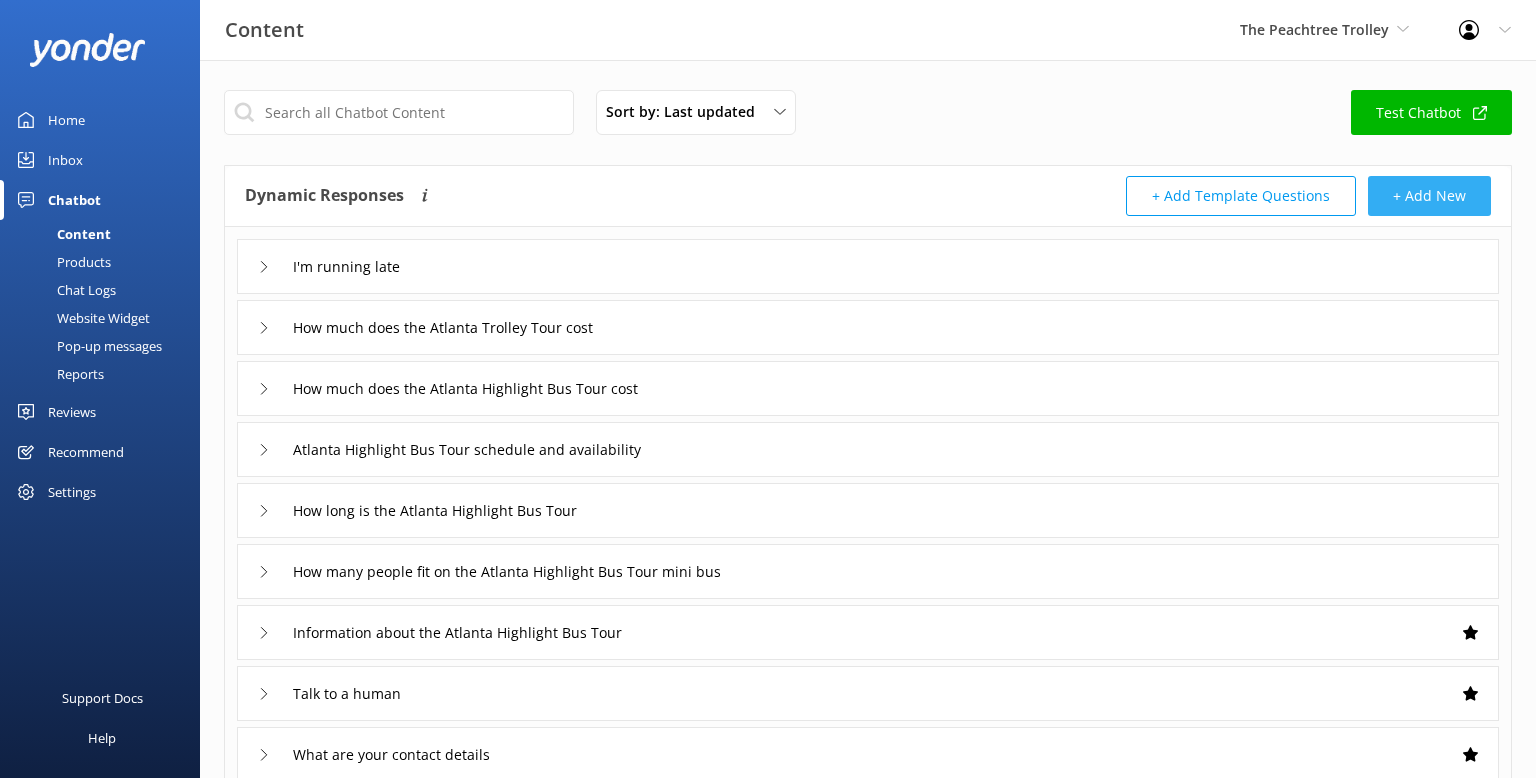 click on "+ Add New" at bounding box center [1429, 196] 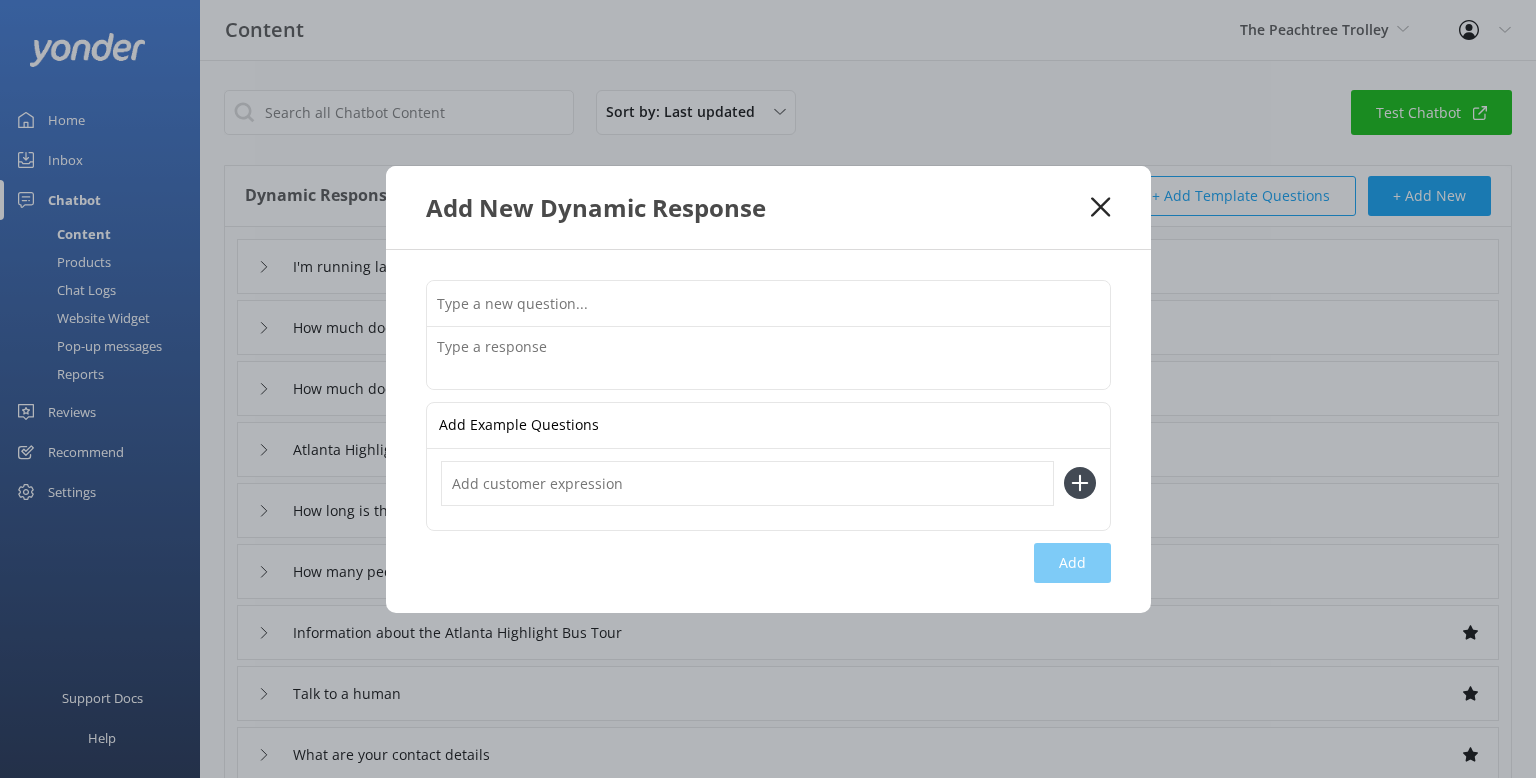 click at bounding box center (768, 303) 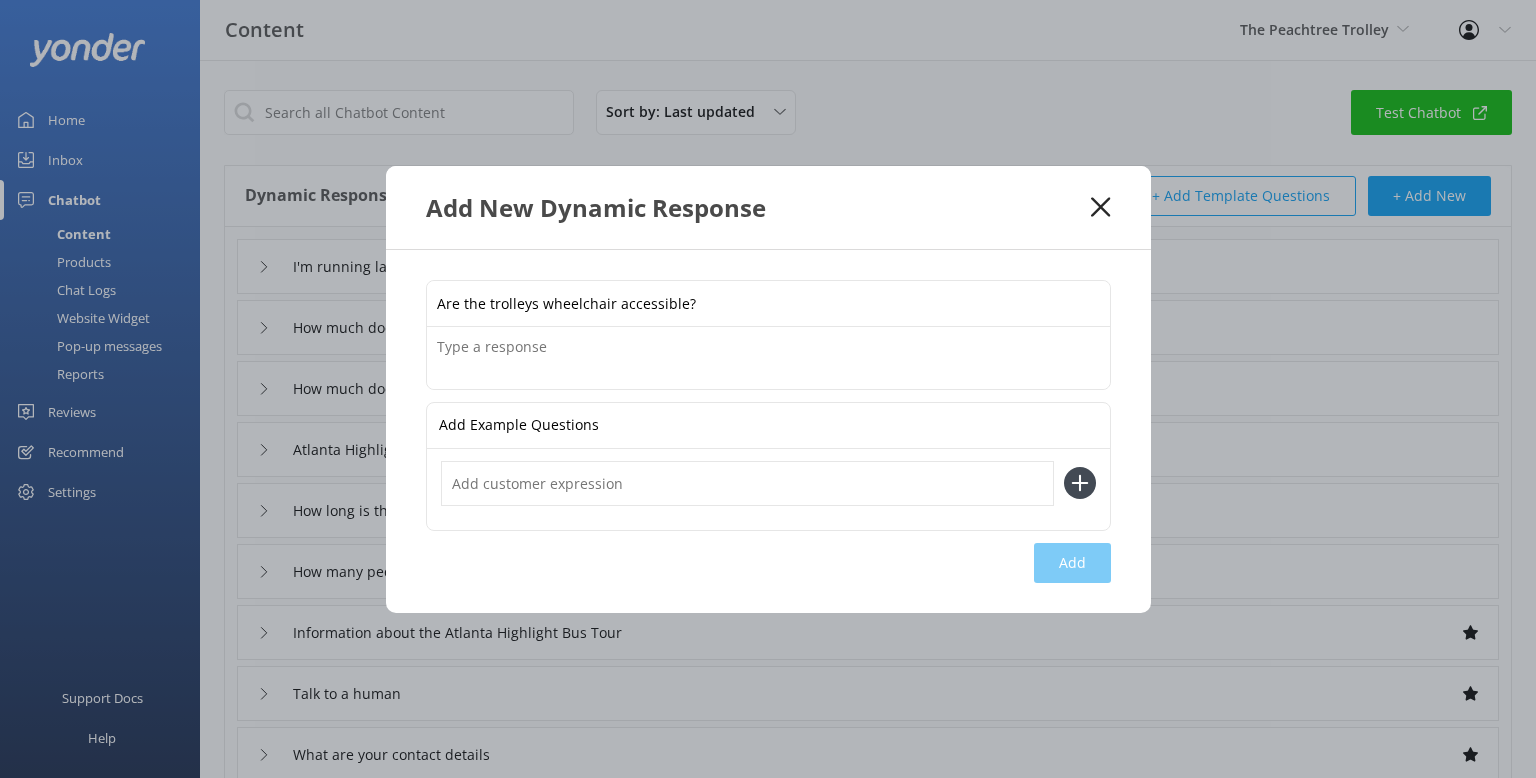 type on "Are the trolleys wheelchair accessible?" 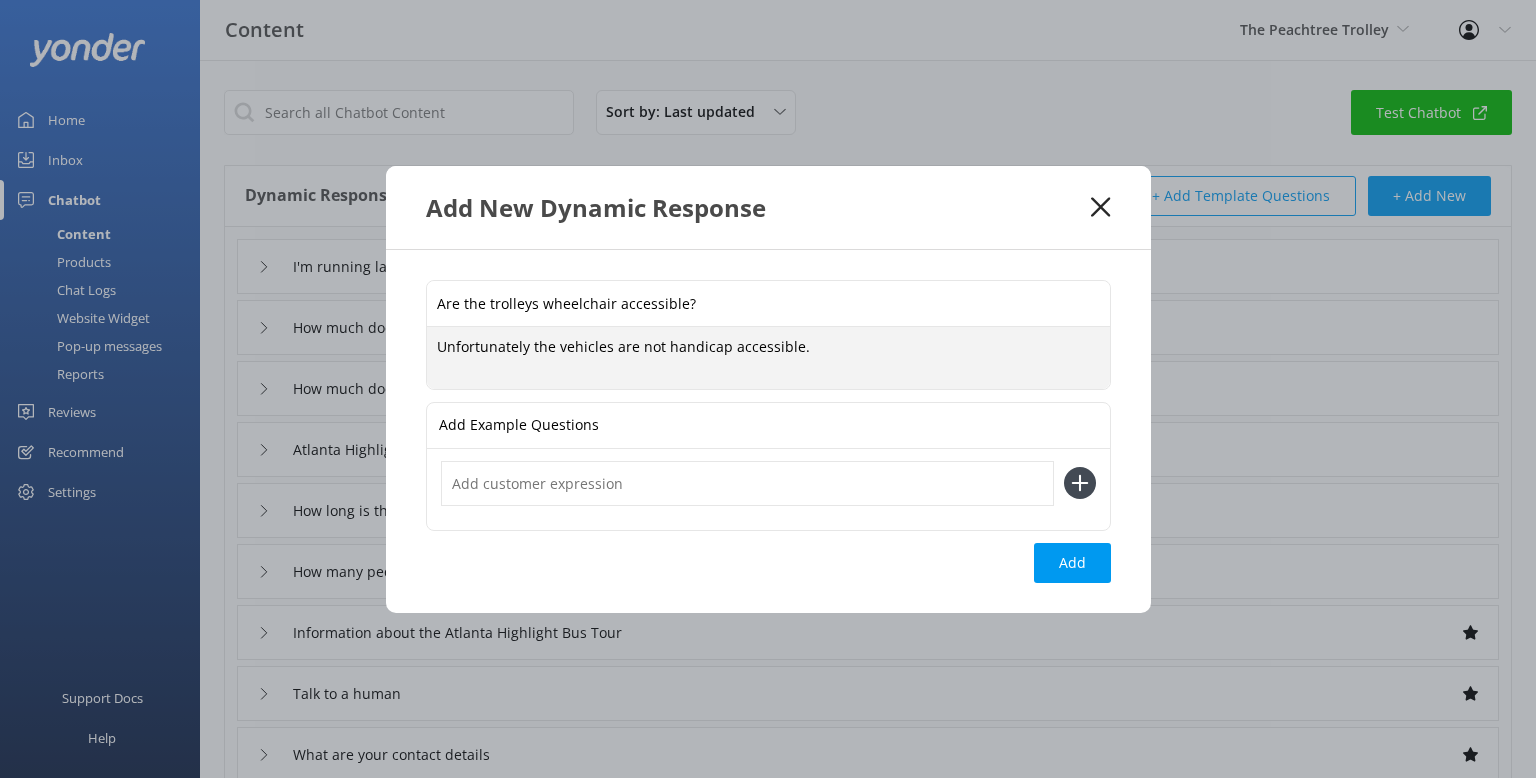type on "Unfortunately the vehicles are not handicap accessible." 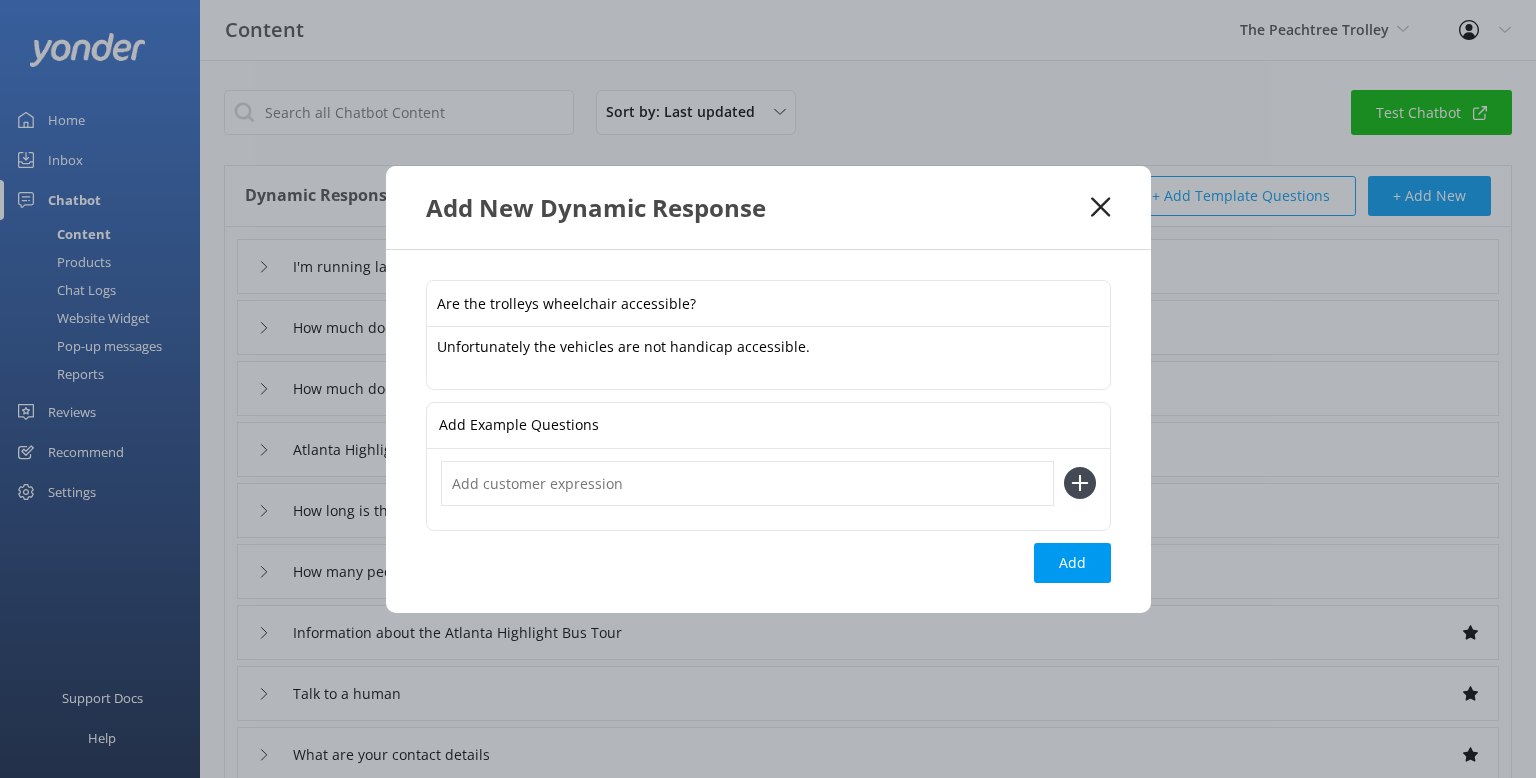 click at bounding box center (747, 483) 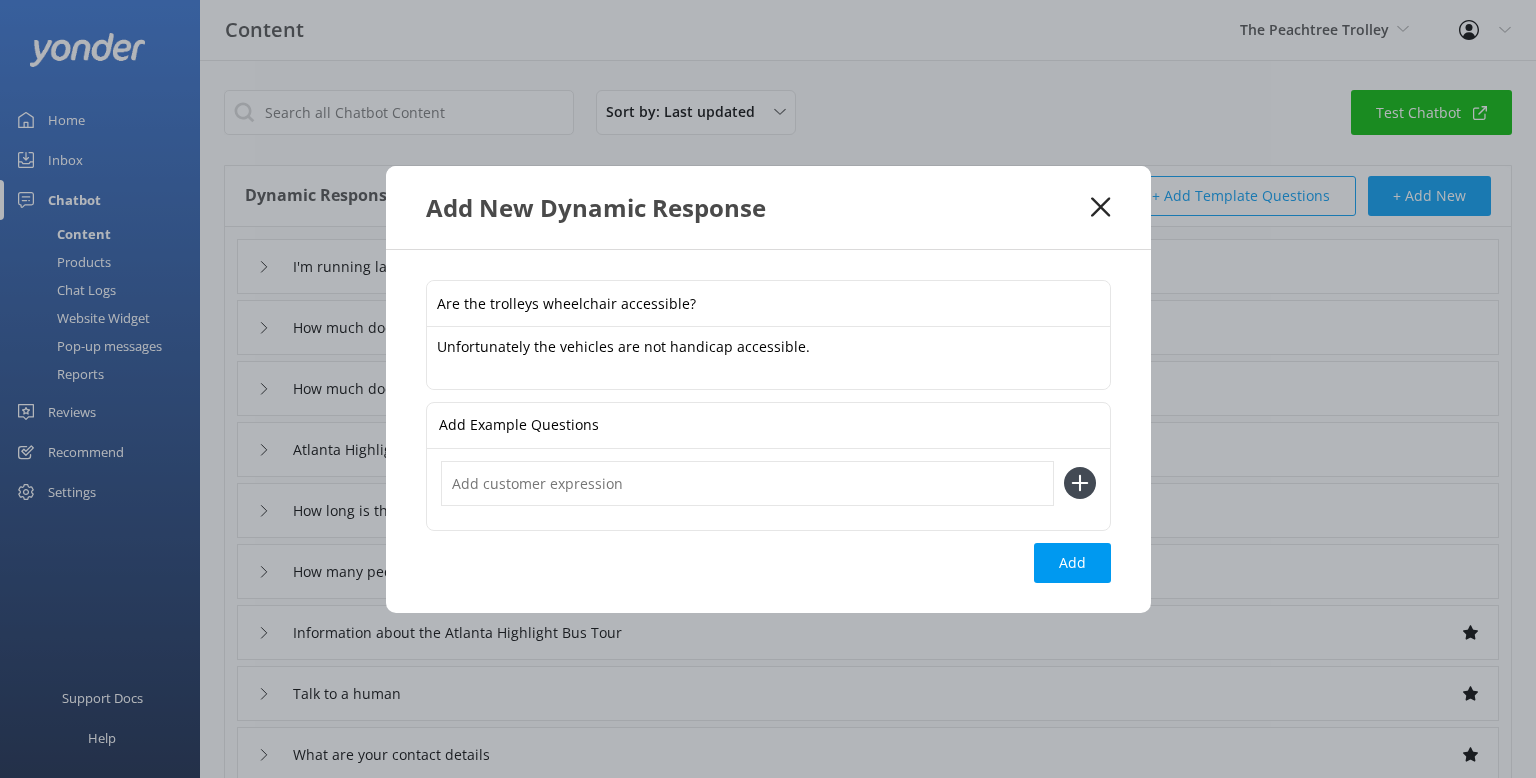 click 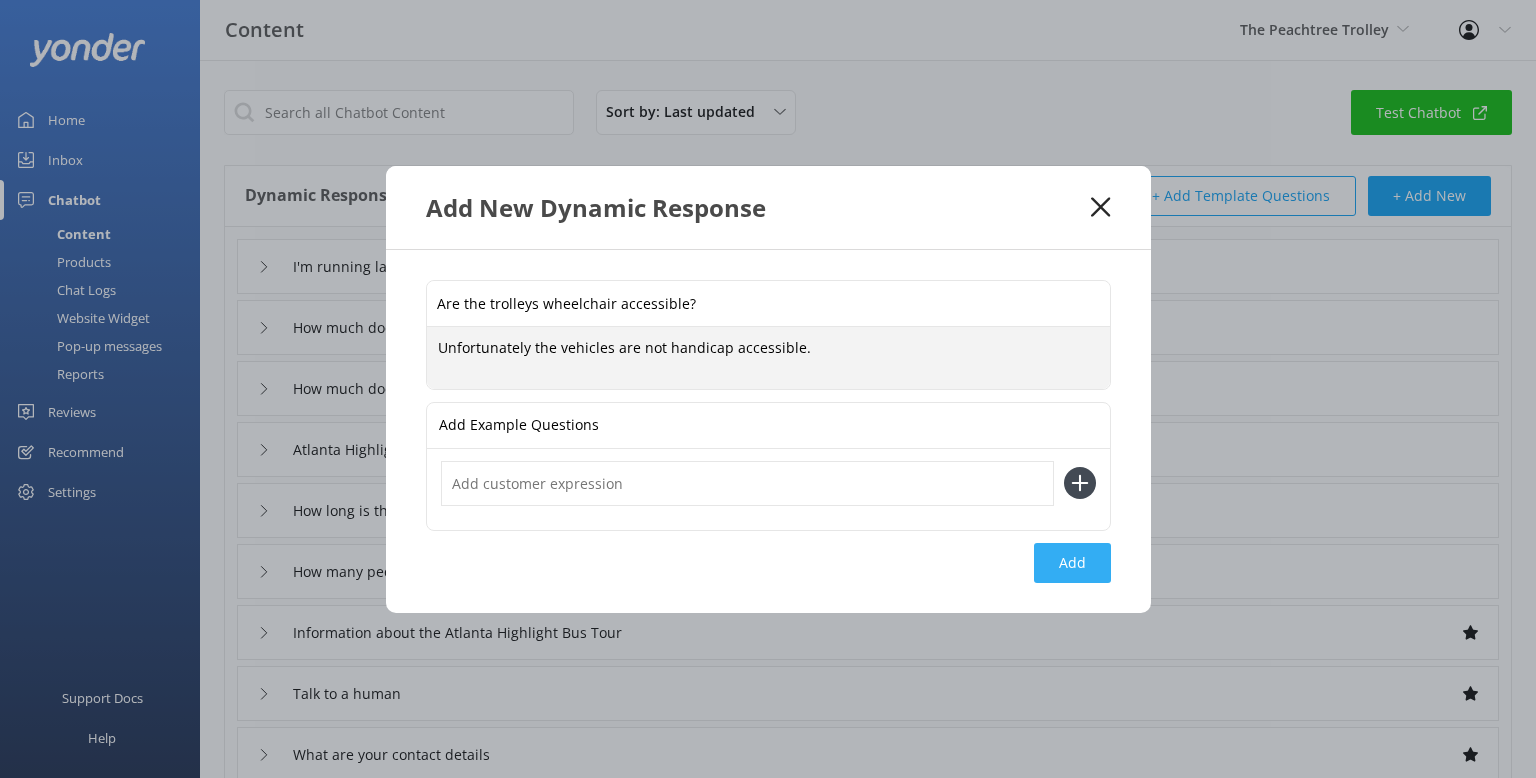 click on "Add" at bounding box center [1072, 563] 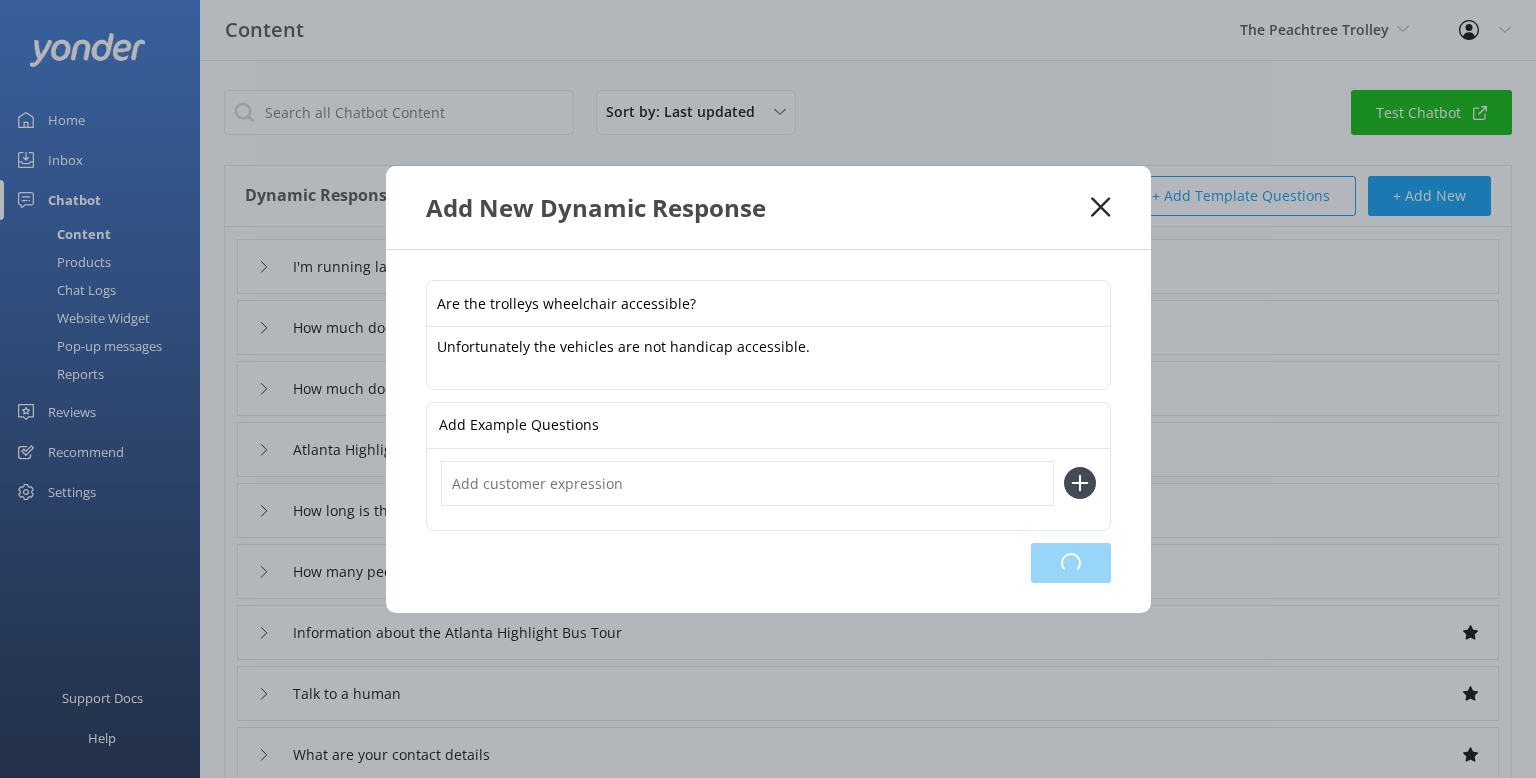 type on "Are the trolleys wheelchair accessible?" 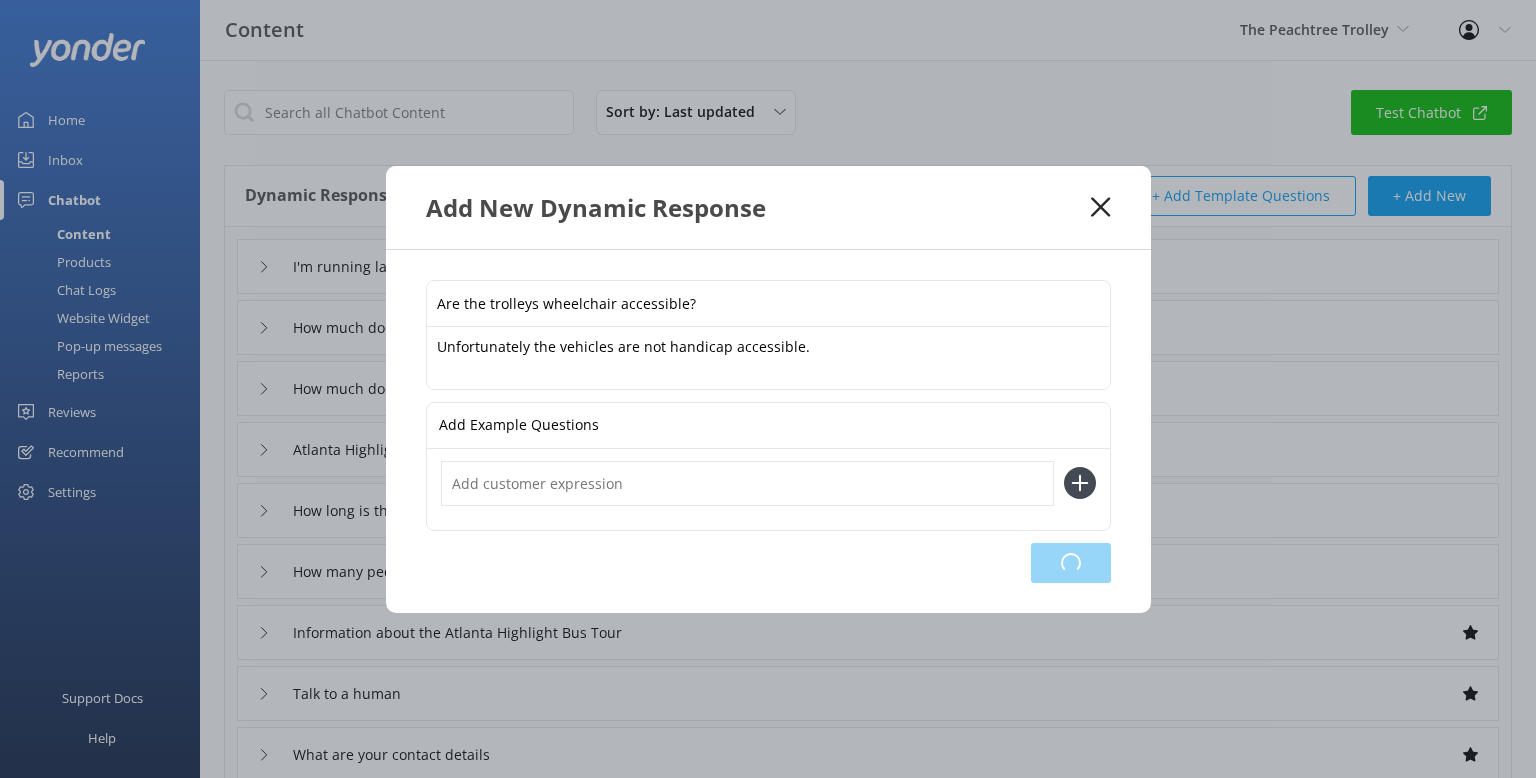 type on "I'm running late" 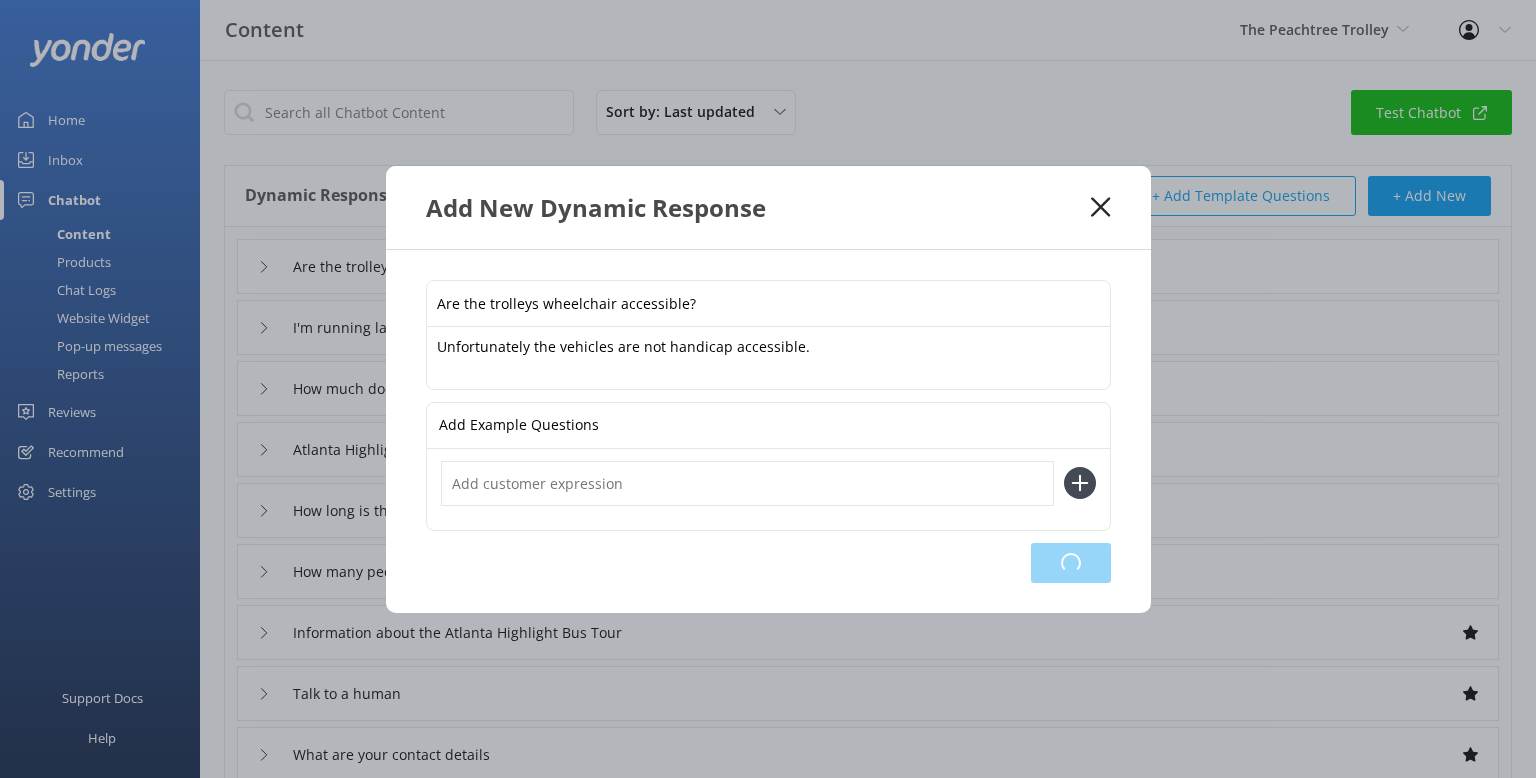 type on "How much does the Atlanta Highlight Bus Tour cost" 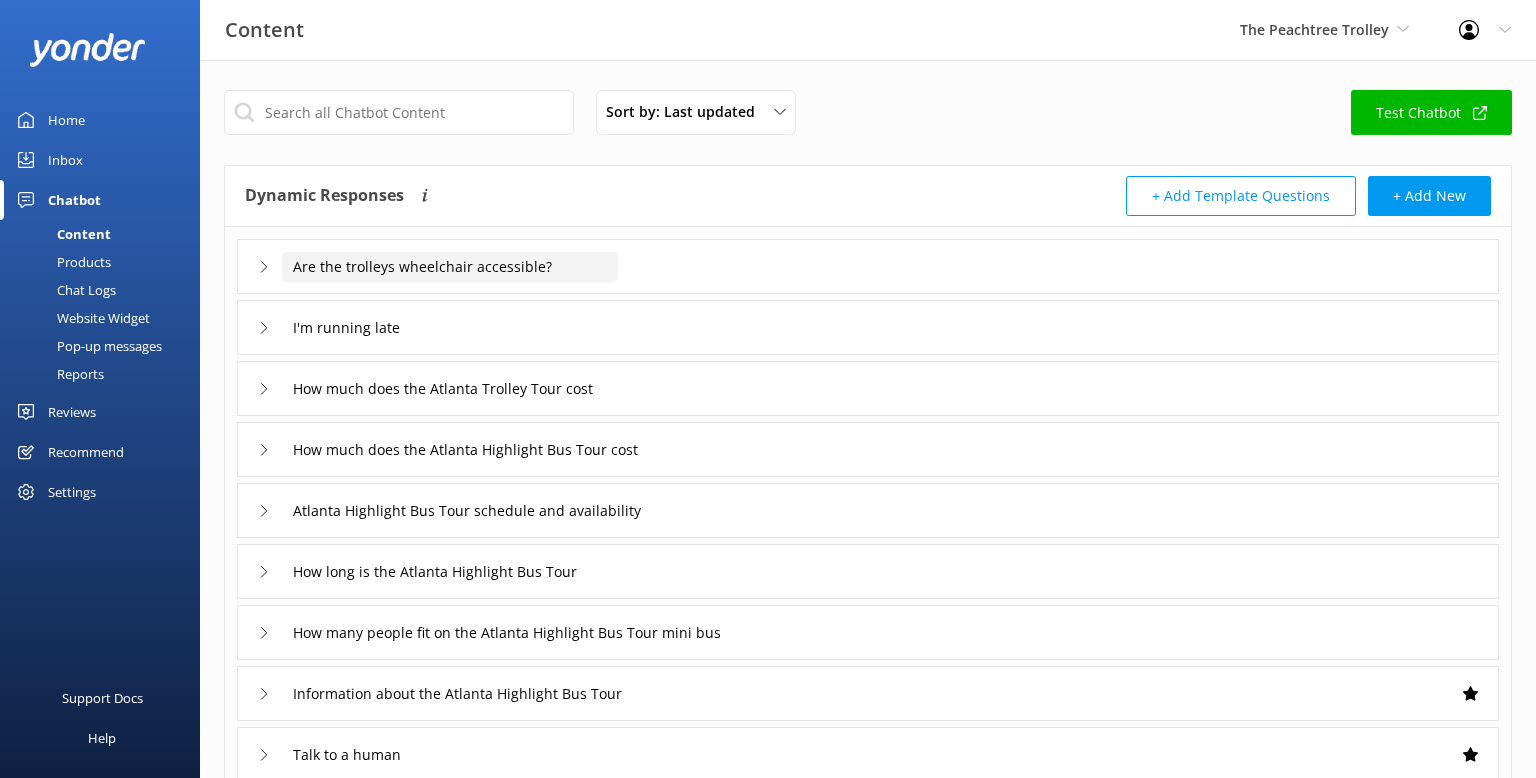 click on "Are the trolleys wheelchair accessible?" at bounding box center [450, 267] 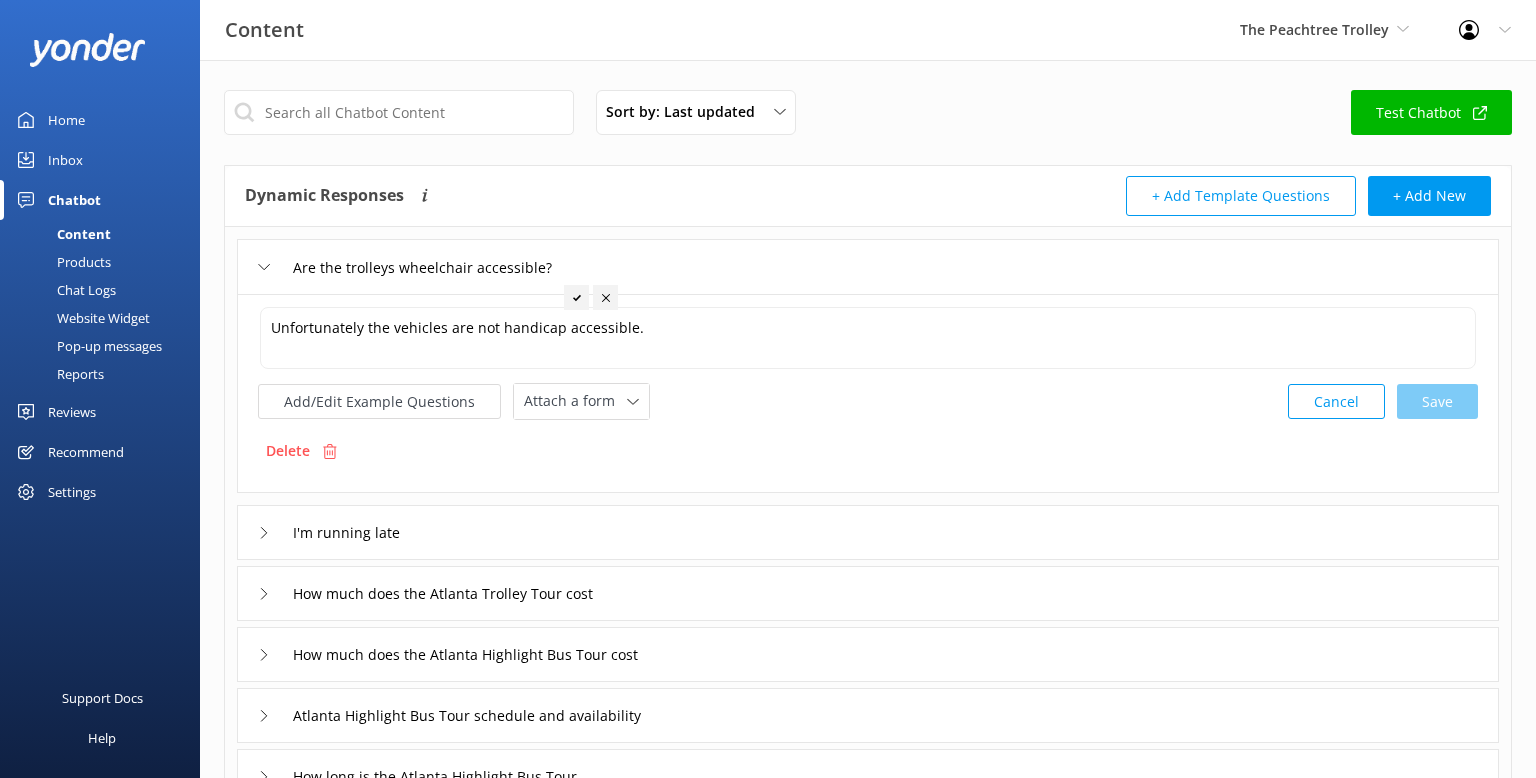 click on "Home" at bounding box center [66, 120] 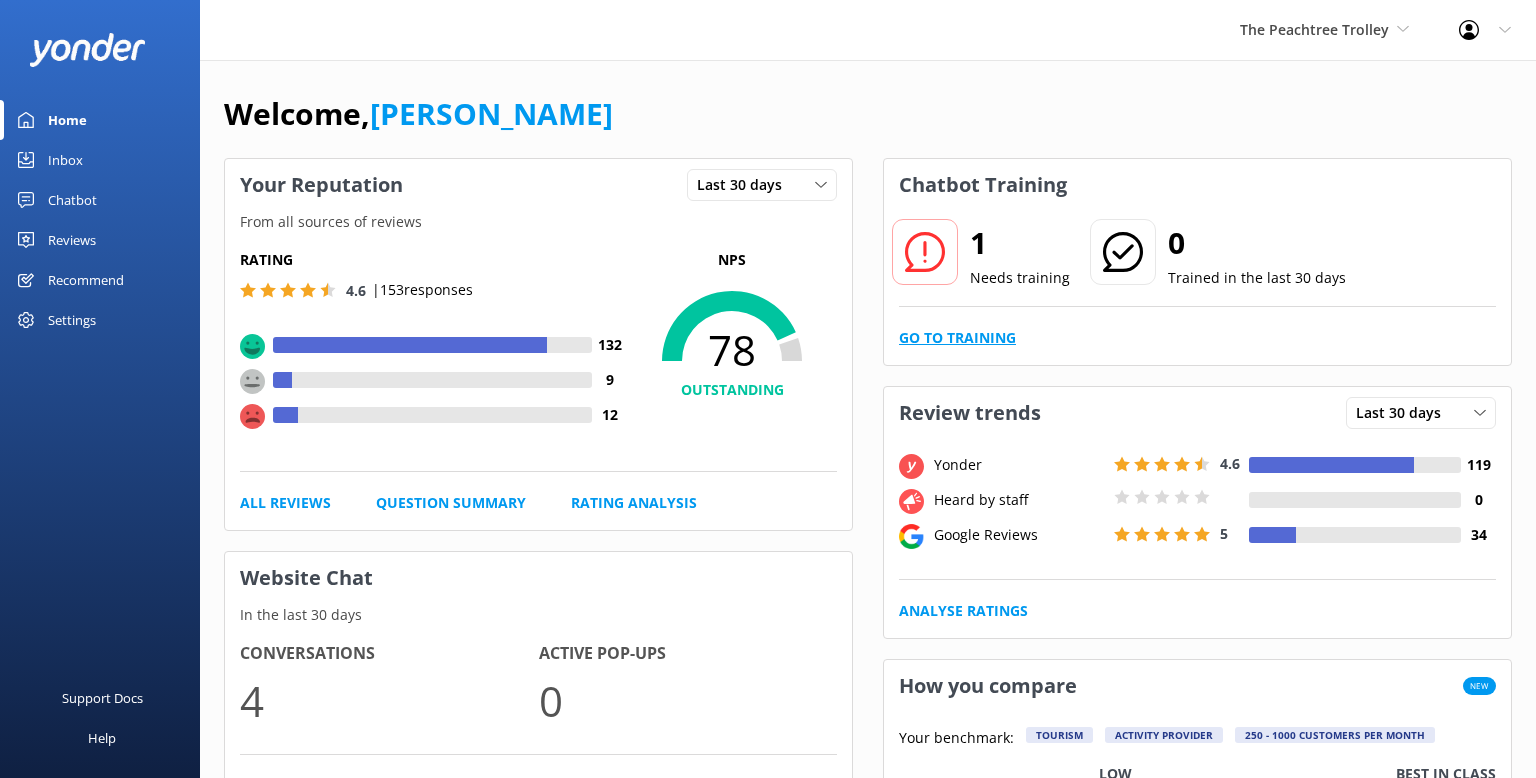 click on "Go to Training" at bounding box center (957, 338) 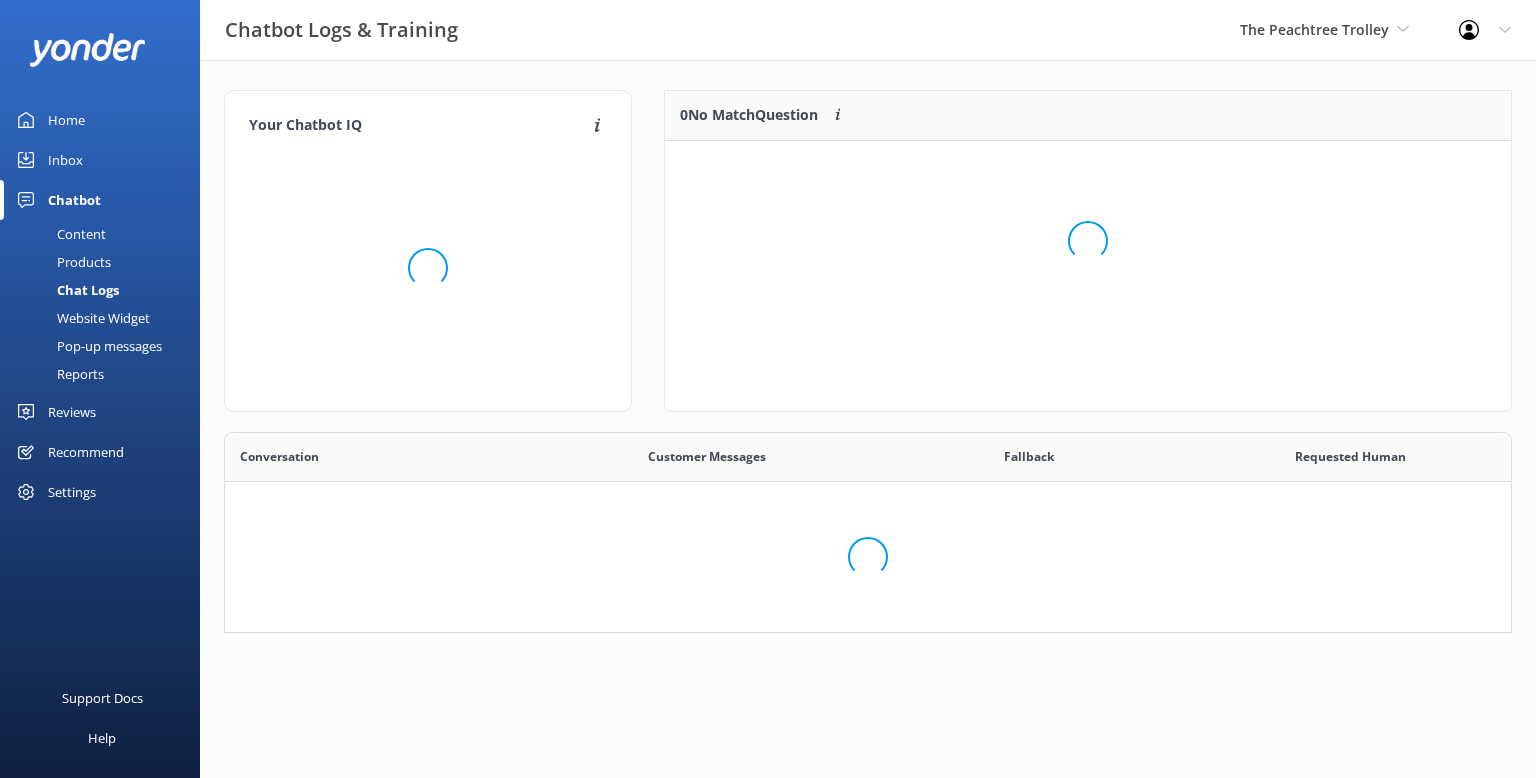 scroll, scrollTop: 0, scrollLeft: 0, axis: both 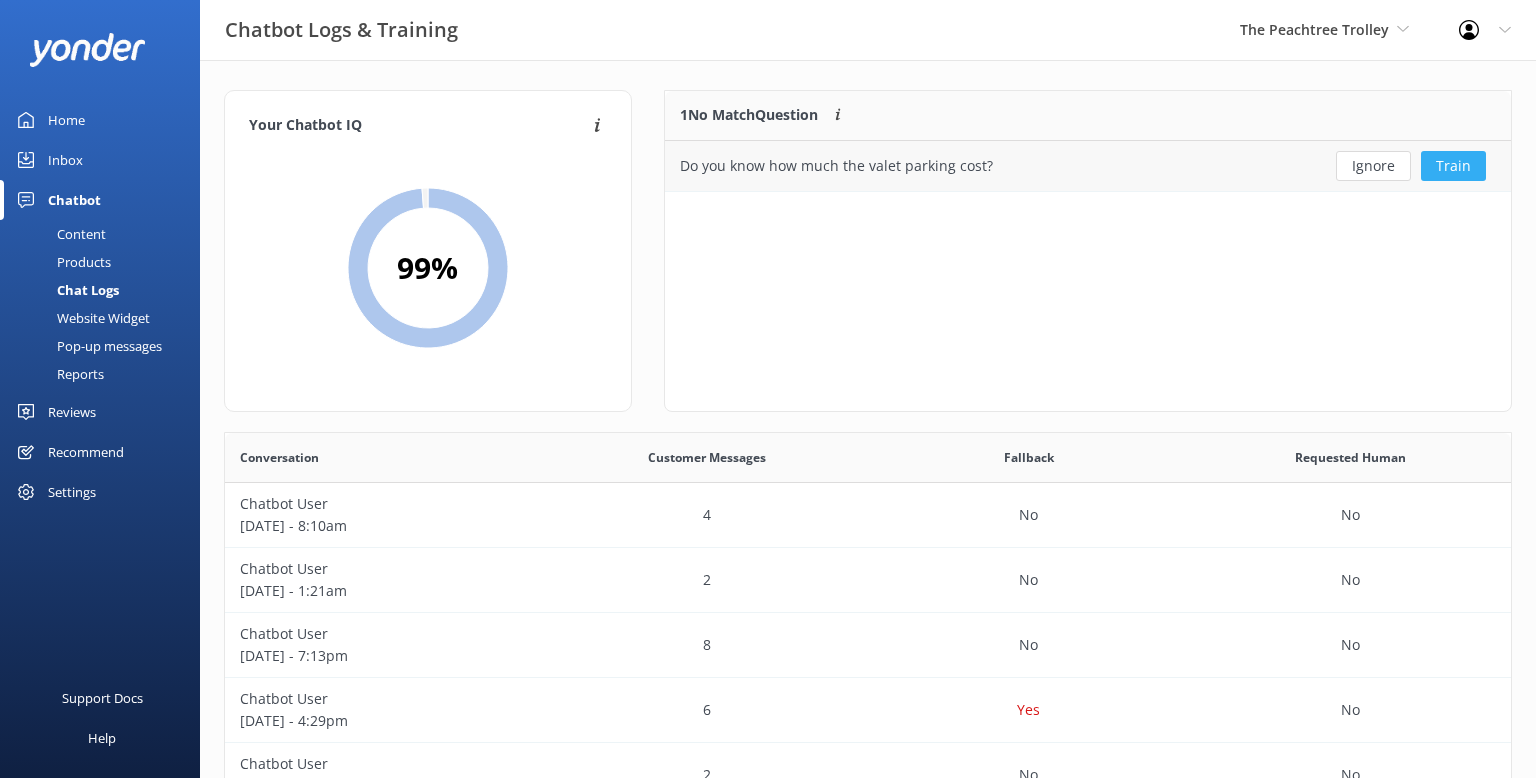 click on "Train" at bounding box center (1453, 166) 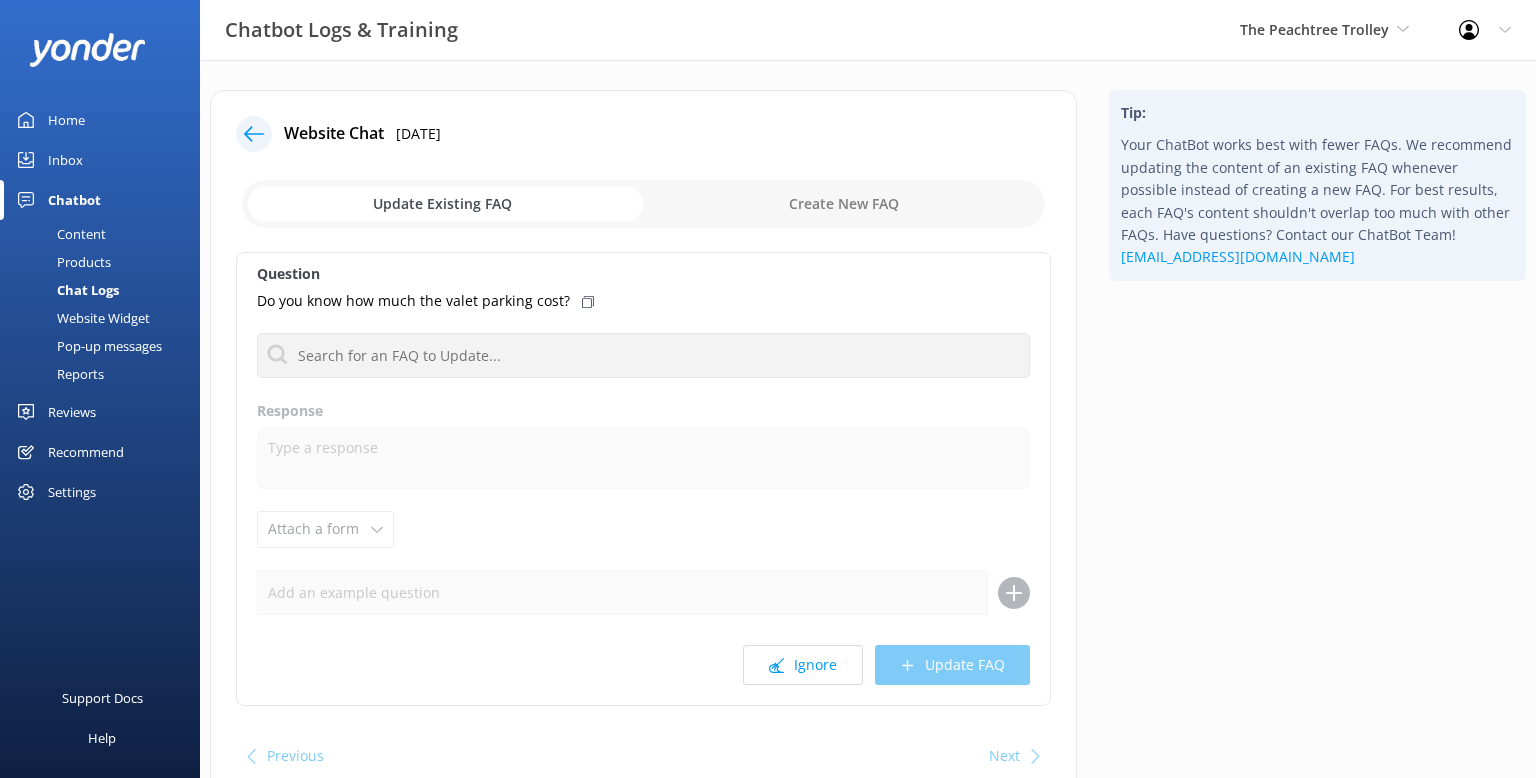click 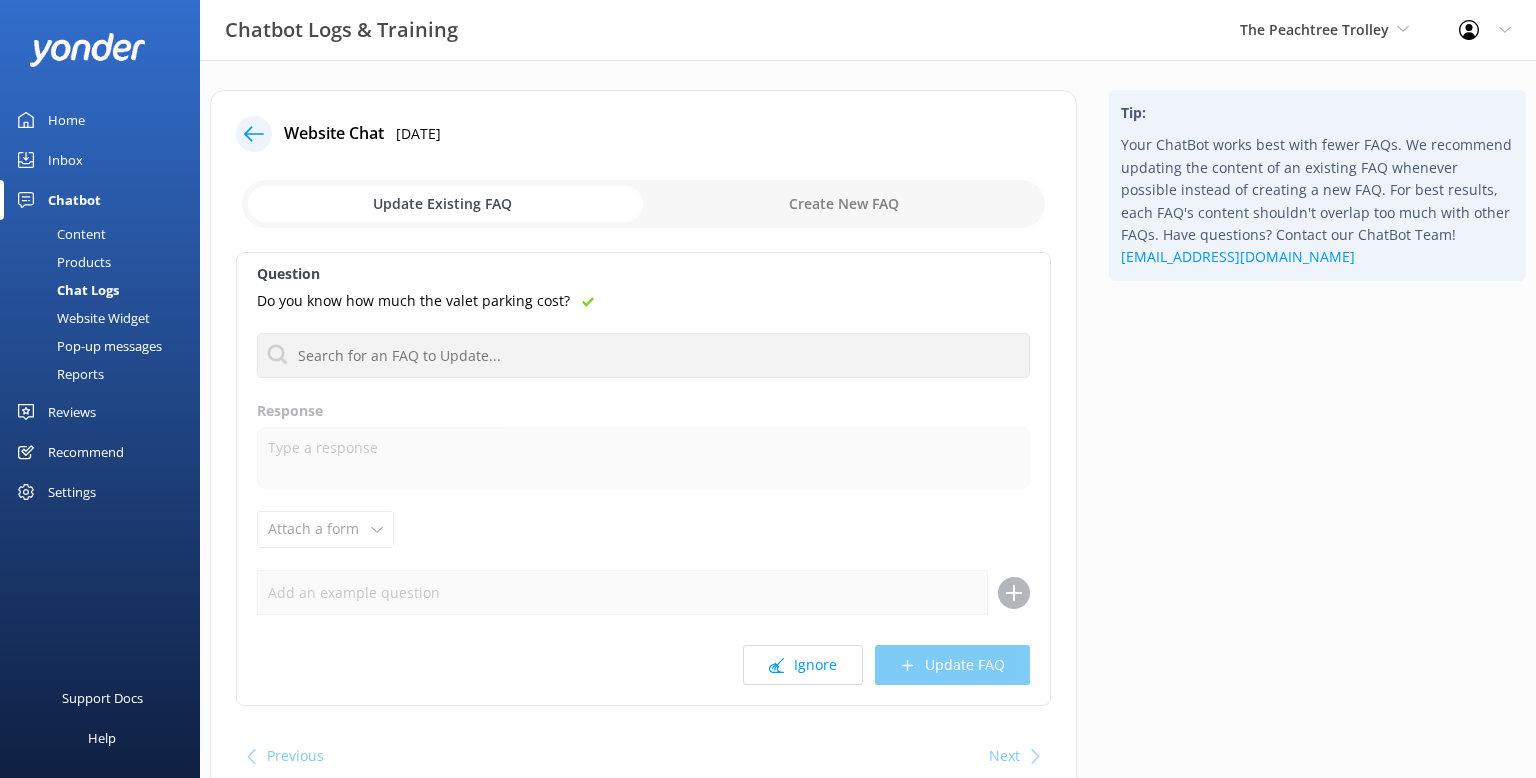 click 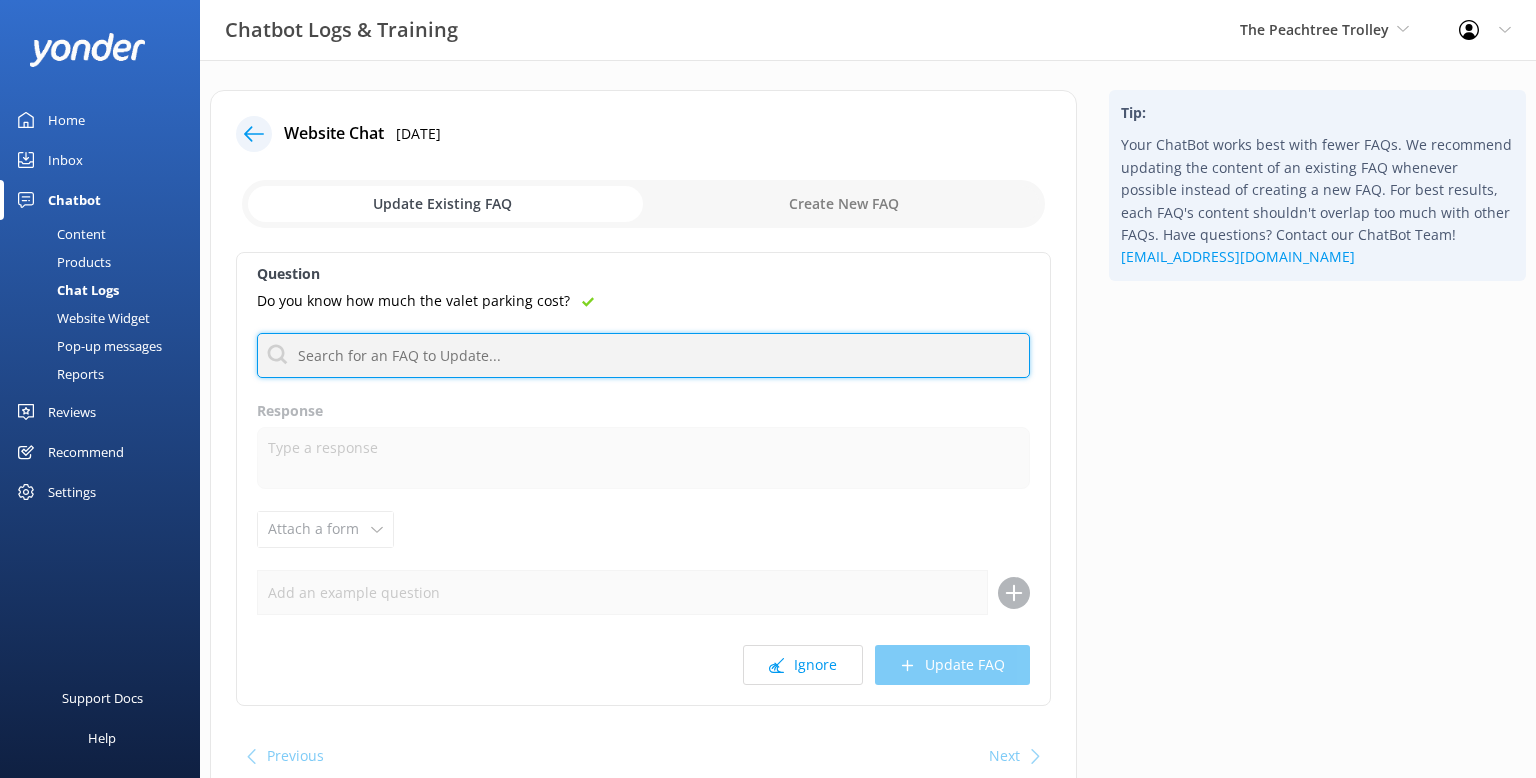 click at bounding box center (643, 355) 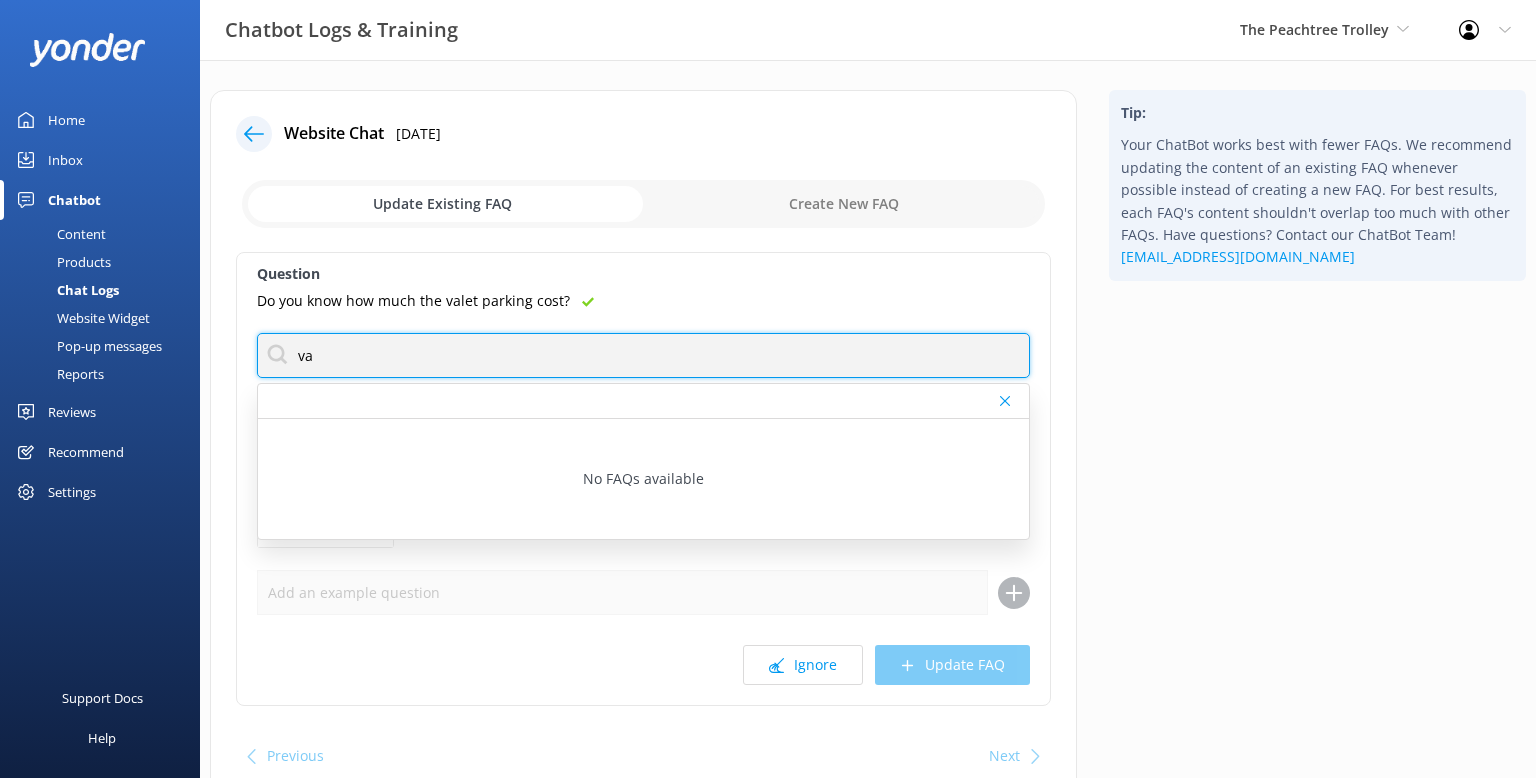 type on "v" 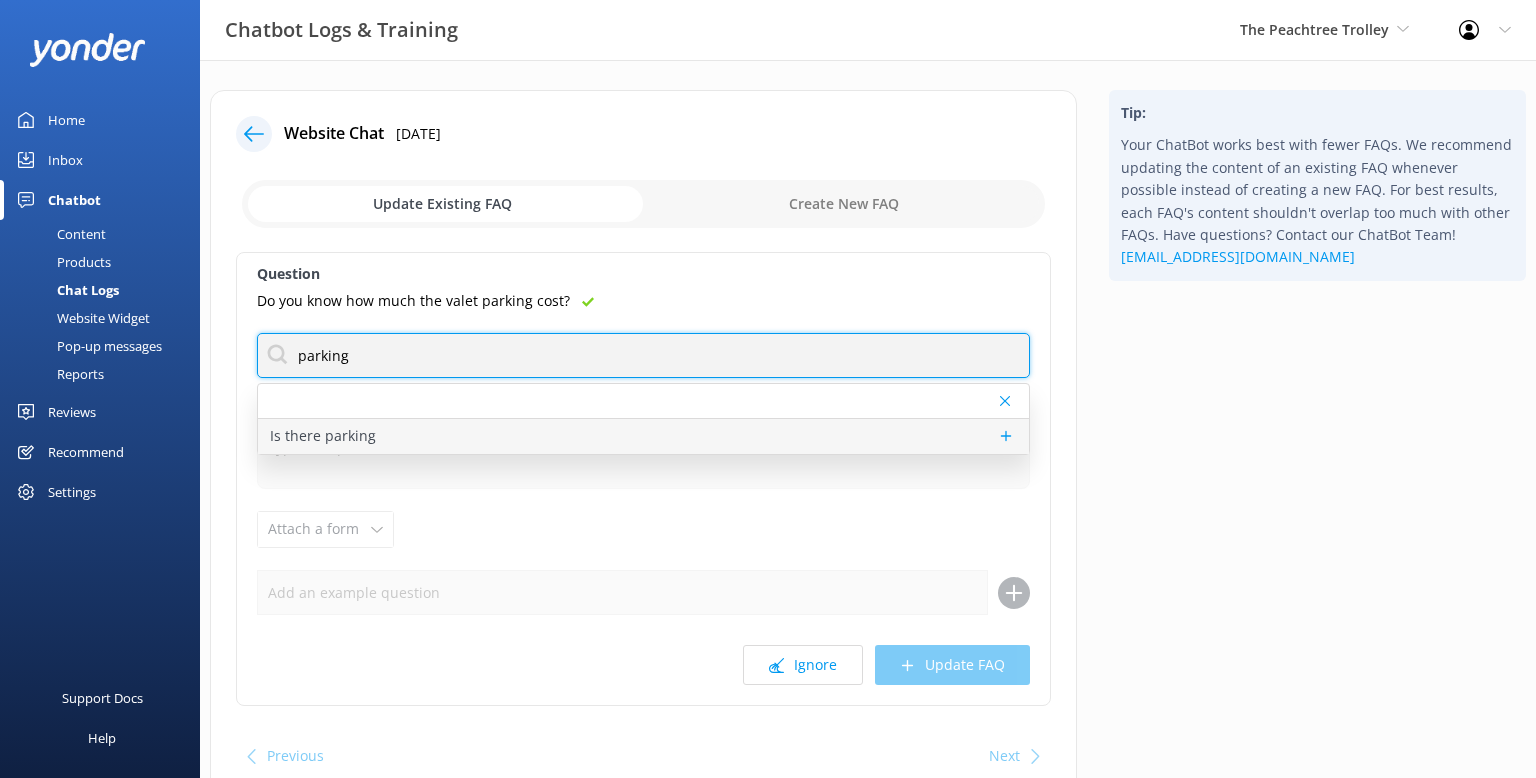 type on "parking" 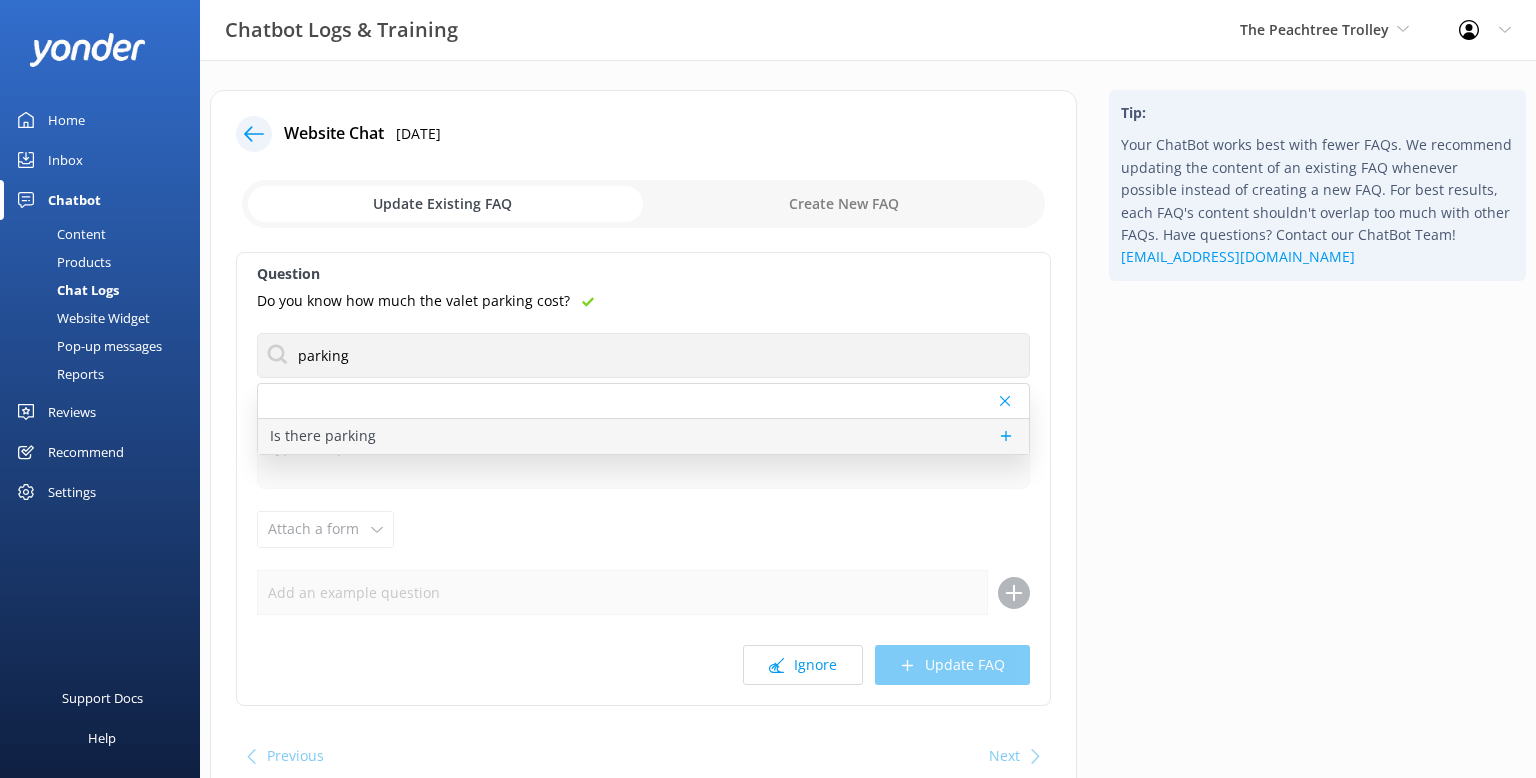 click on "Is there parking" at bounding box center [323, 436] 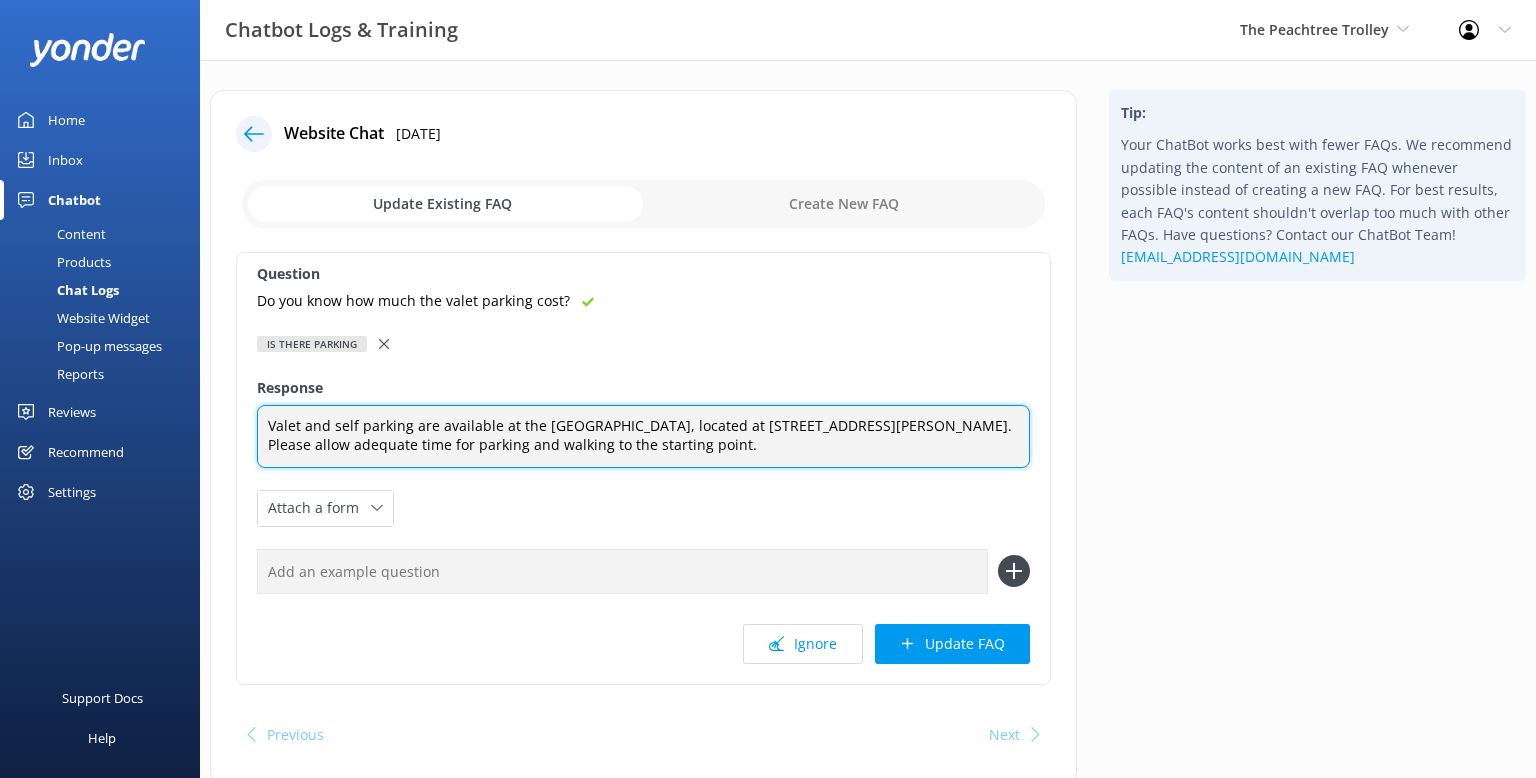 click on "Valet and self parking are available at the [GEOGRAPHIC_DATA], located at [STREET_ADDRESS][PERSON_NAME]. Please allow adequate time for parking and walking to the starting point." at bounding box center [643, 436] 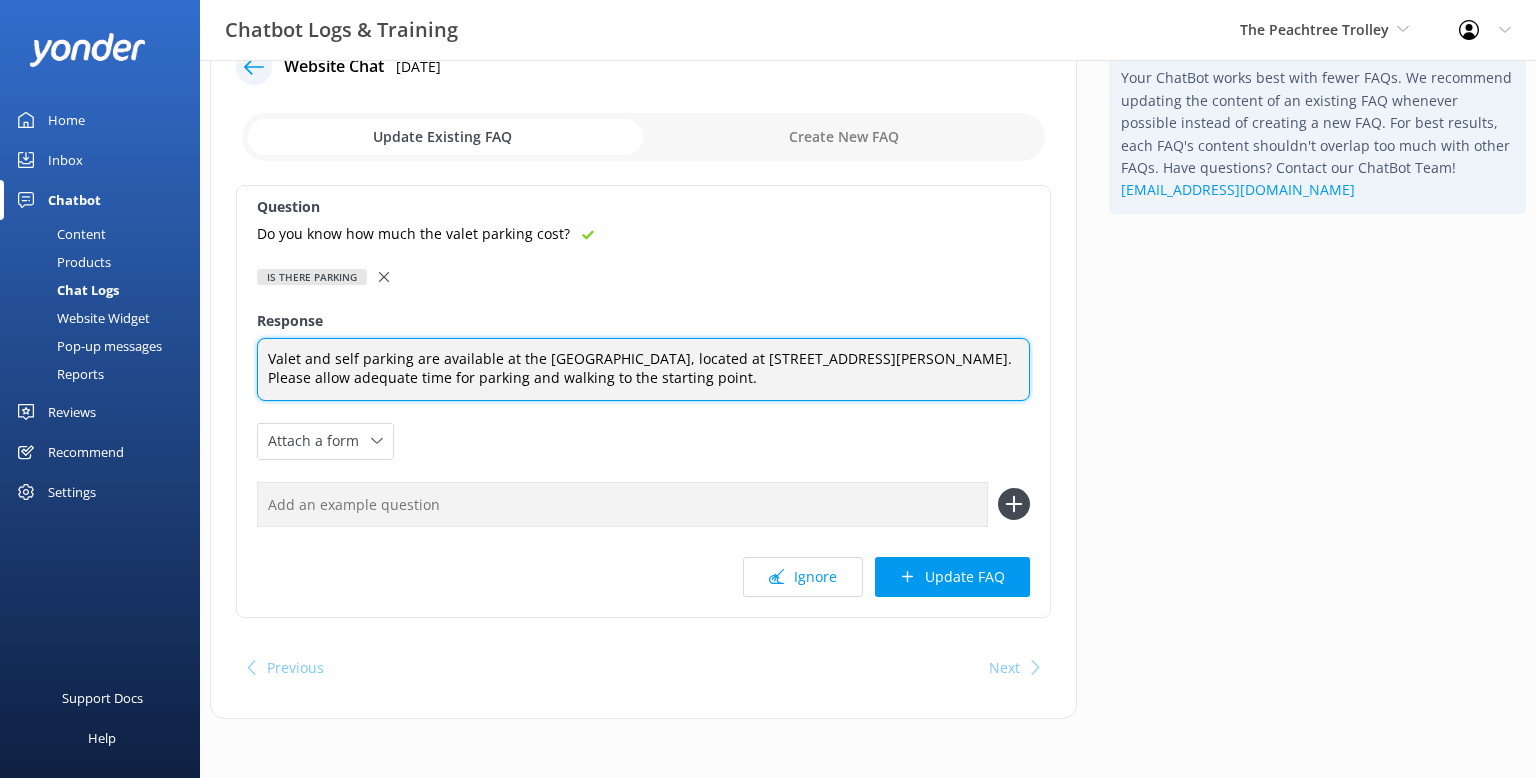 scroll, scrollTop: 66, scrollLeft: 0, axis: vertical 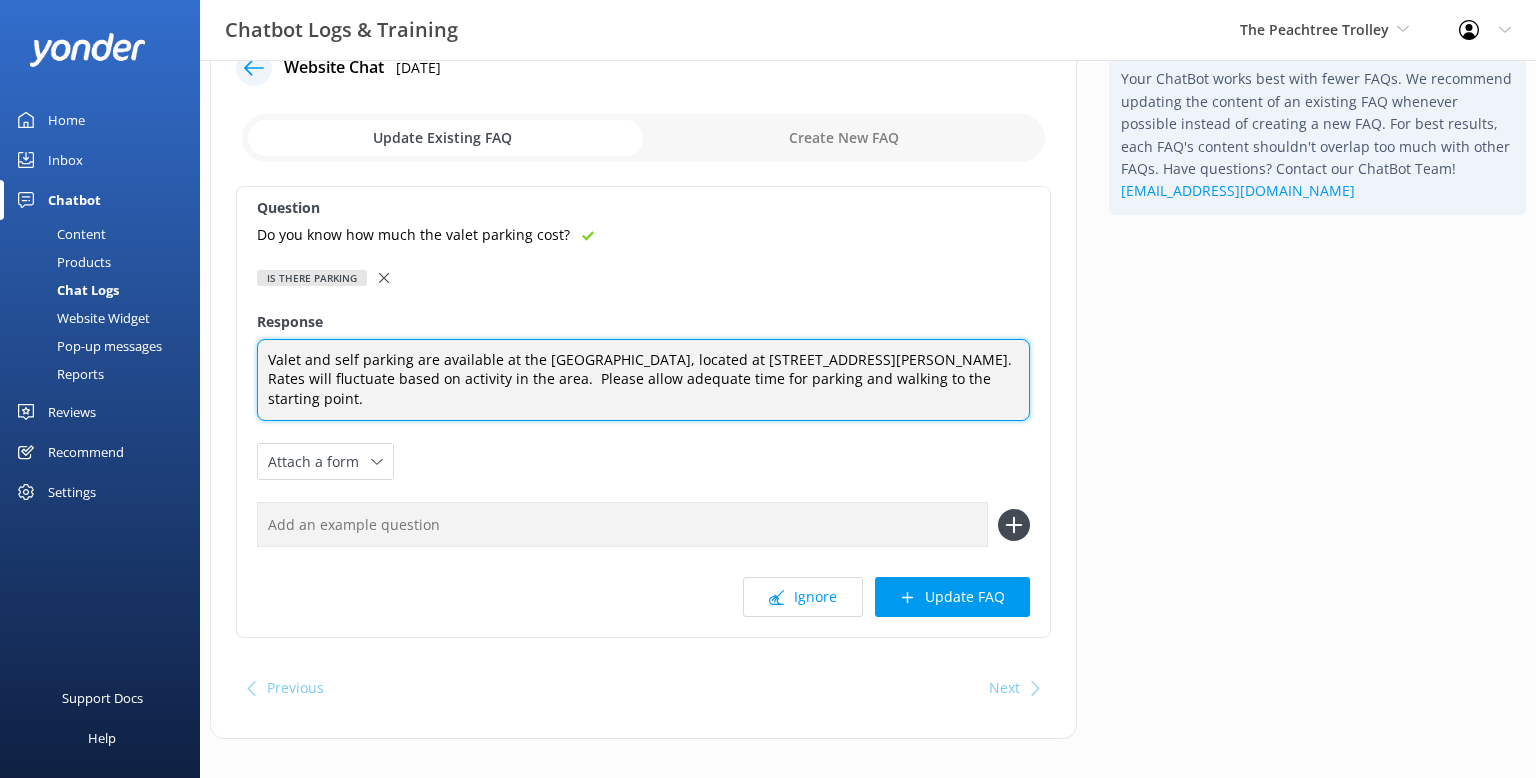 click on "Valet and self parking are available at the [GEOGRAPHIC_DATA], located at [STREET_ADDRESS][PERSON_NAME]. Rates will fluctuate based on activity in the area.  Please allow adequate time for parking and walking to the starting point." at bounding box center [643, 380] 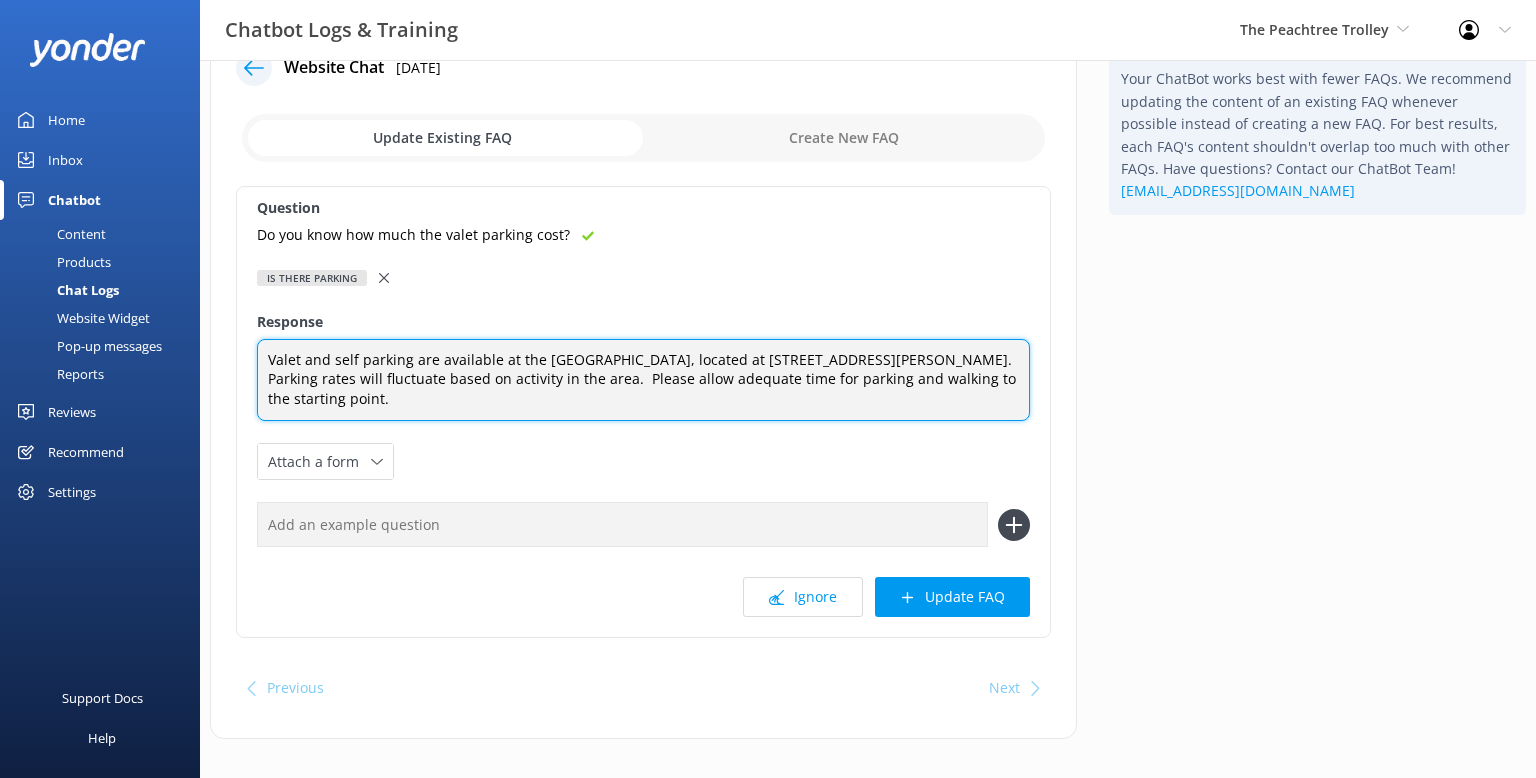 click on "Valet and self parking are available at the [GEOGRAPHIC_DATA], located at [STREET_ADDRESS][PERSON_NAME]. Parking rates will fluctuate based on activity in the area.  Please allow adequate time for parking and walking to the starting point." at bounding box center (643, 380) 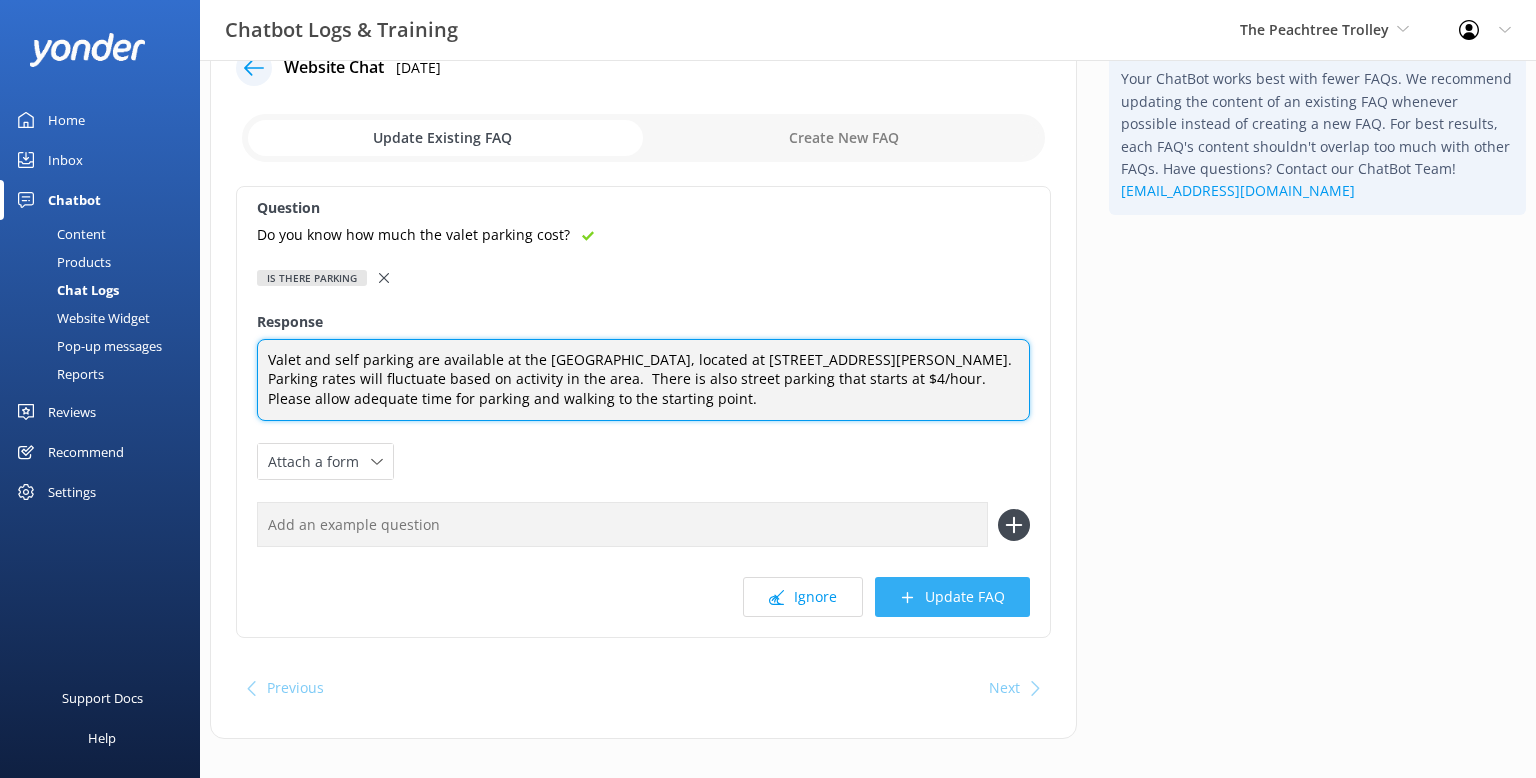 type on "Valet and self parking are available at the [GEOGRAPHIC_DATA], located at [STREET_ADDRESS][PERSON_NAME]. Parking rates will fluctuate based on activity in the area.  There is also street parking that starts at $4/hour.  Please allow adequate time for parking and walking to the starting point." 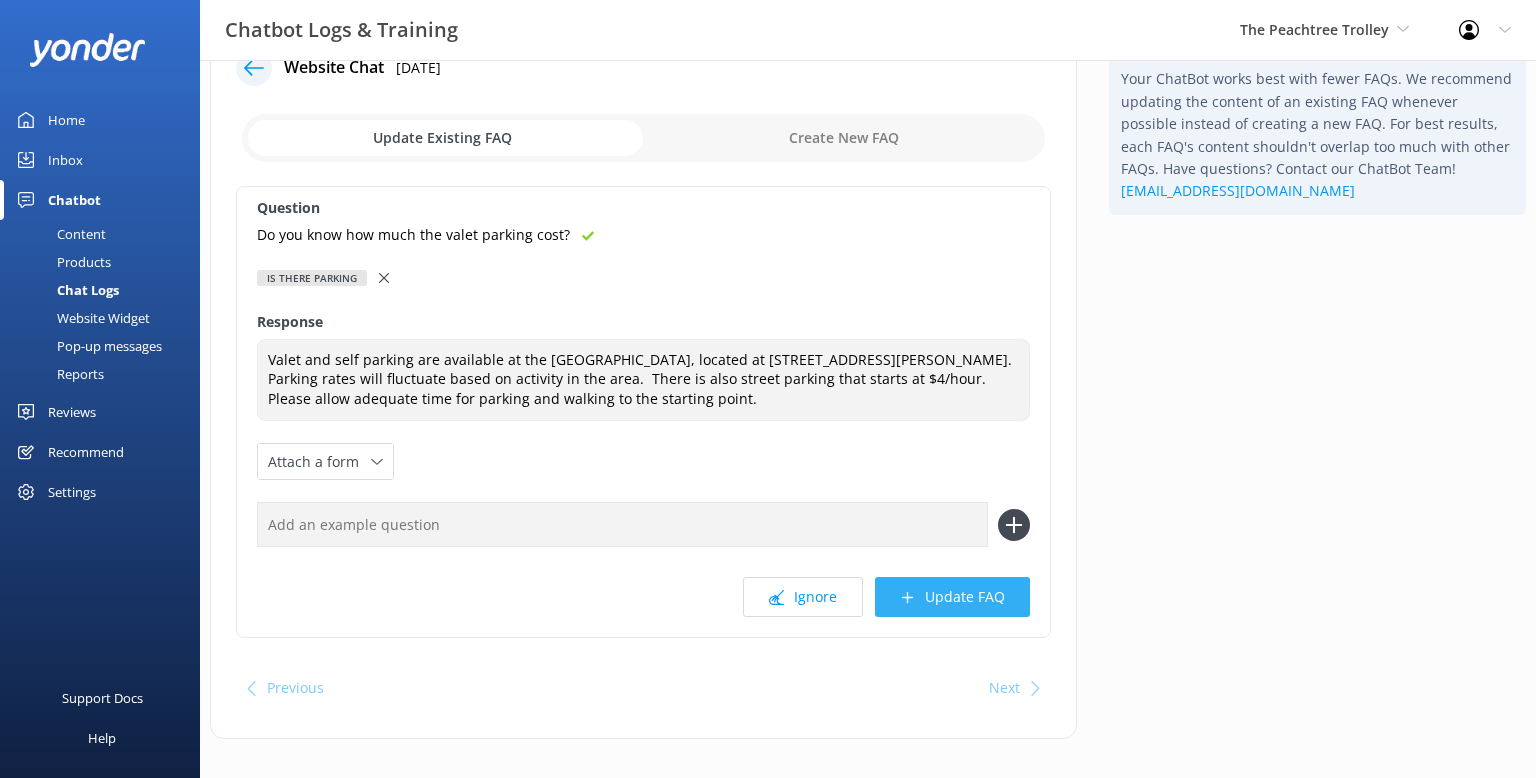 click on "Update FAQ" at bounding box center (952, 597) 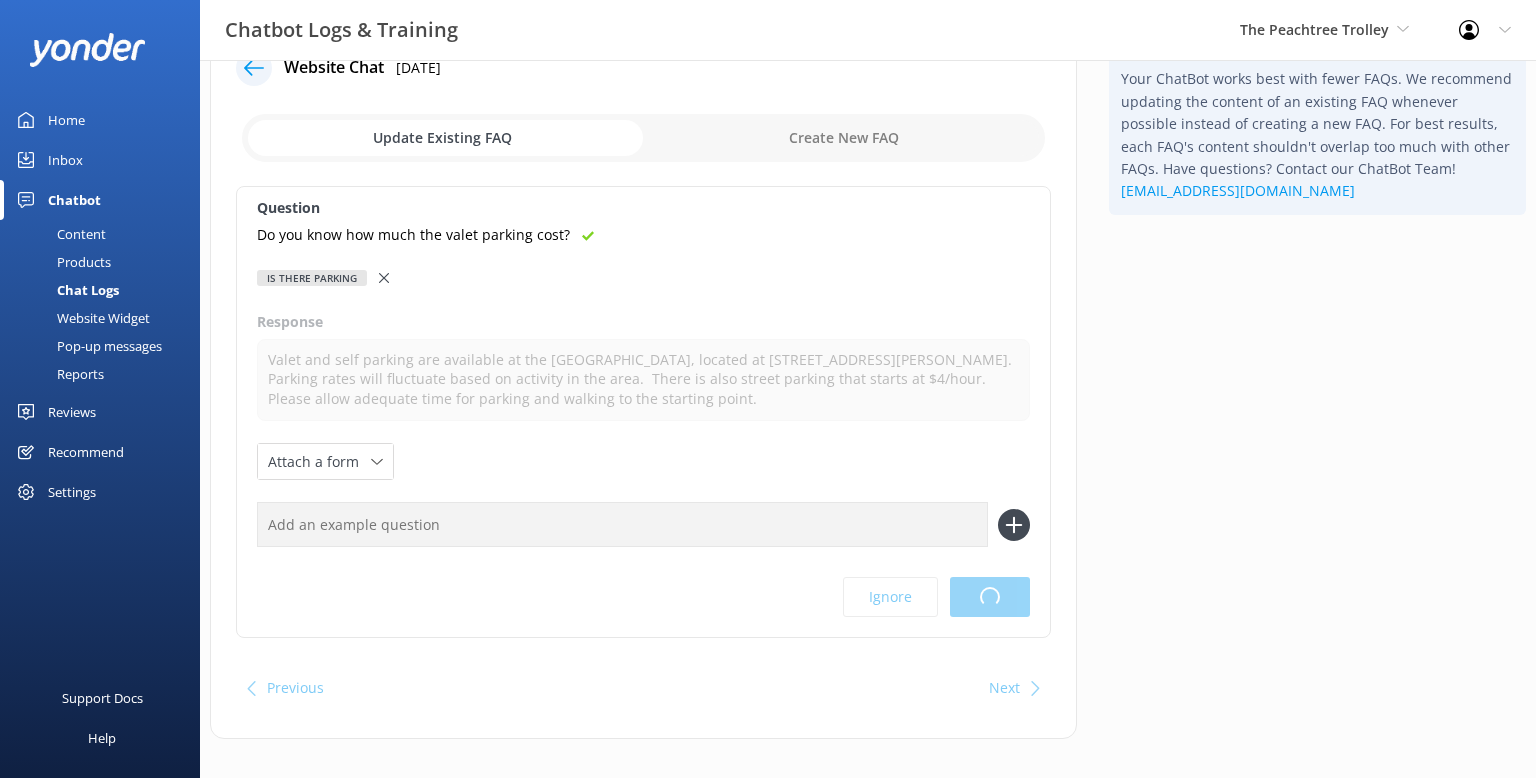 scroll, scrollTop: 0, scrollLeft: 0, axis: both 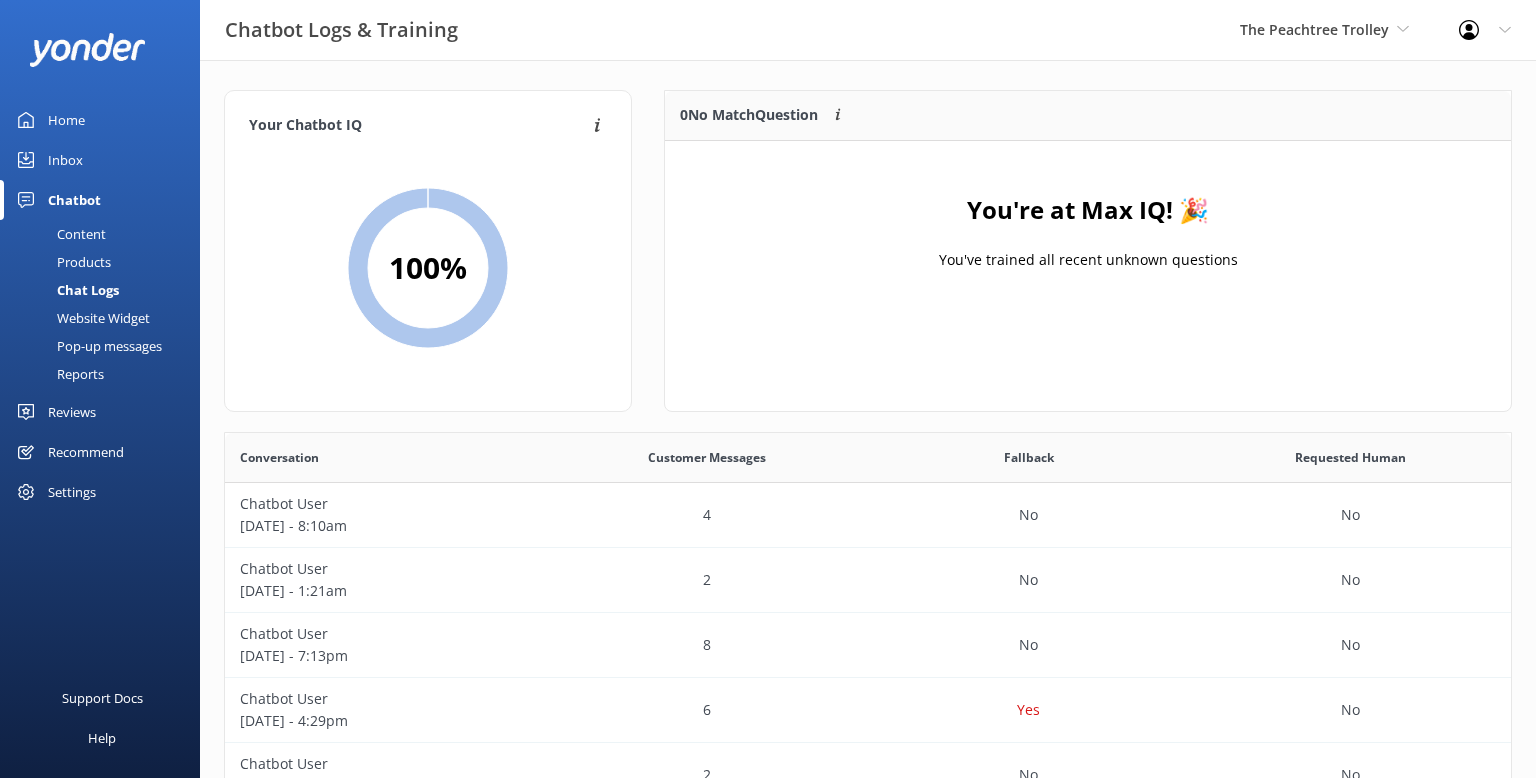 click on "Inbox" at bounding box center [65, 160] 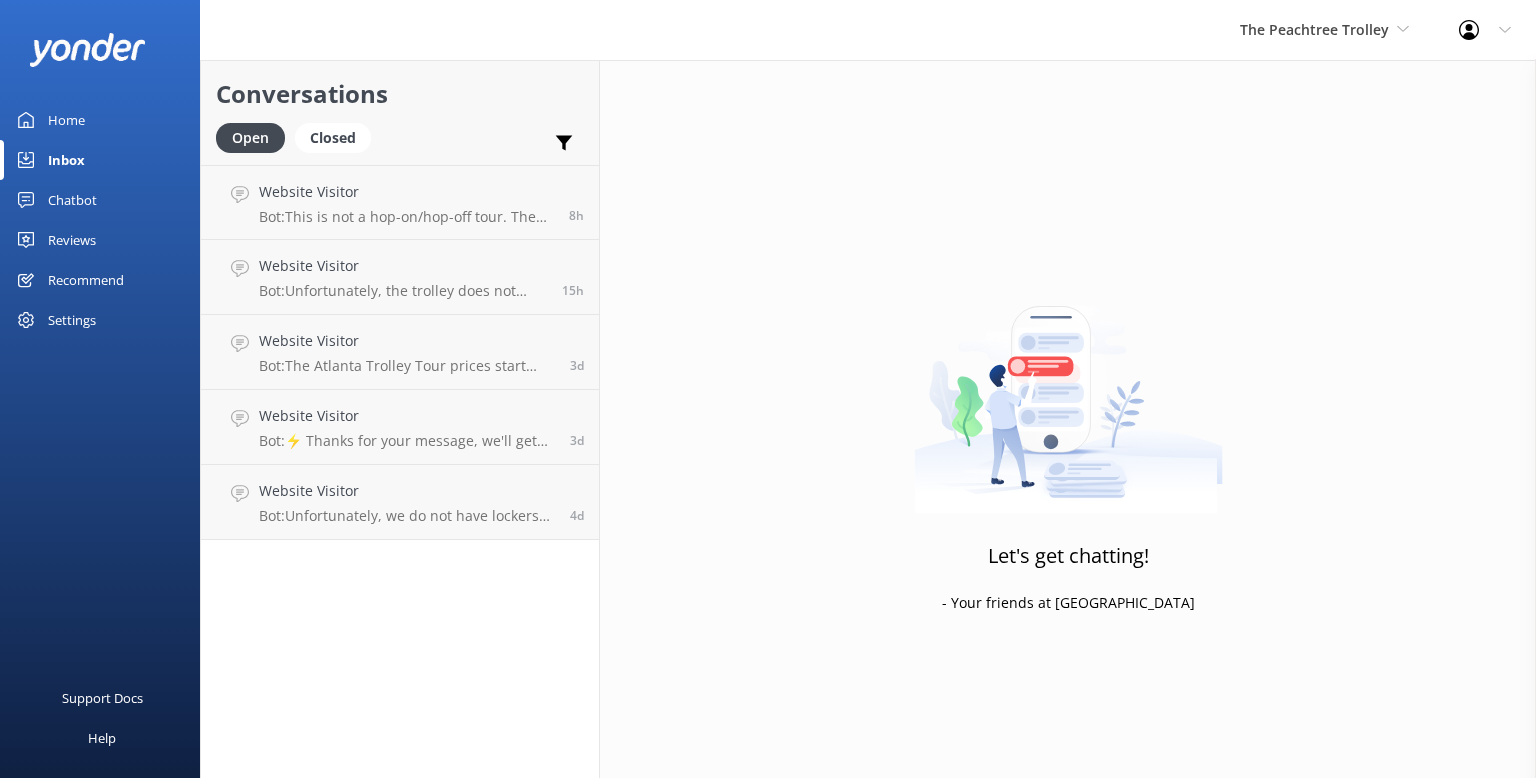click on "Home" at bounding box center (66, 120) 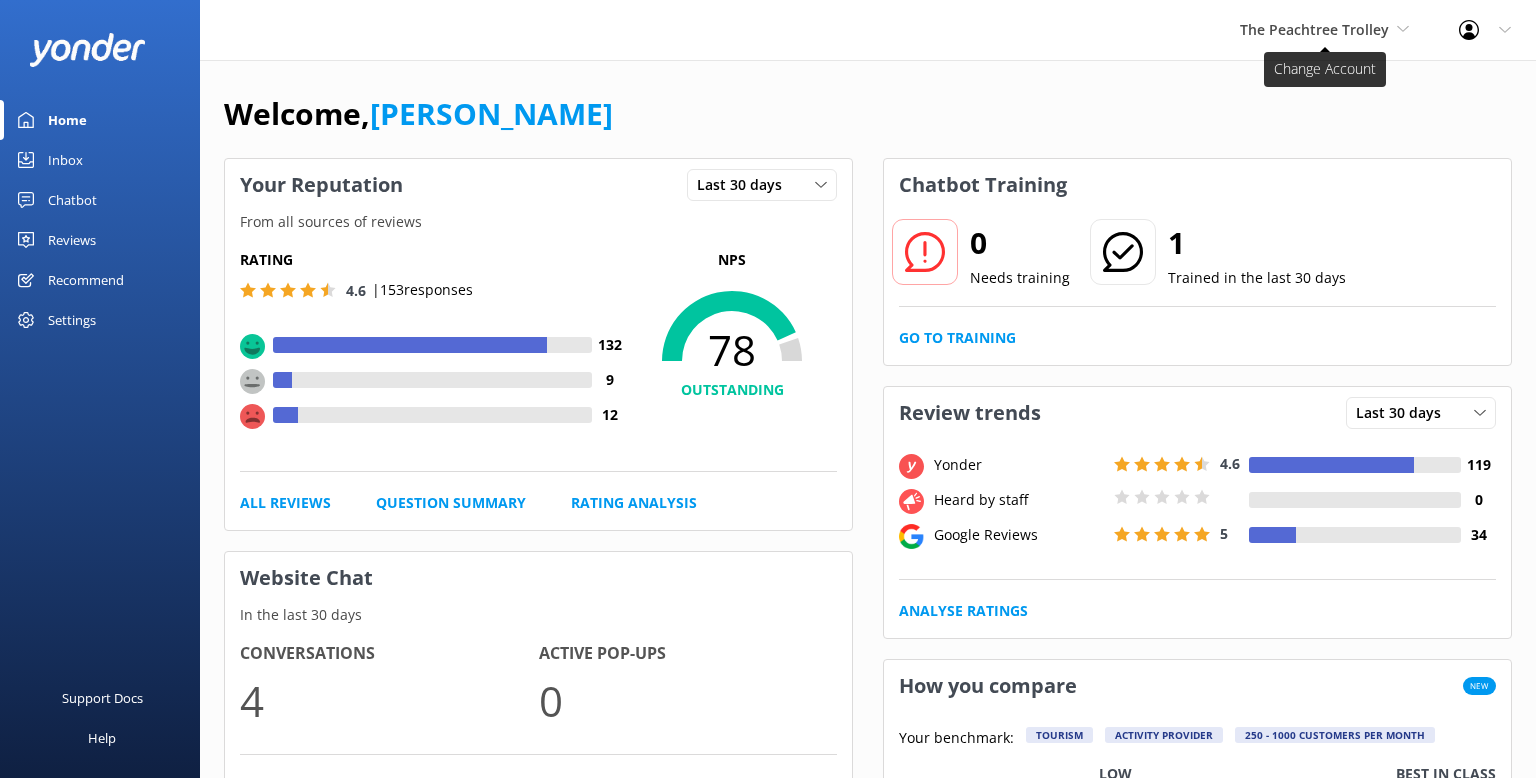 click on "The Peachtree Trolley" at bounding box center (1314, 29) 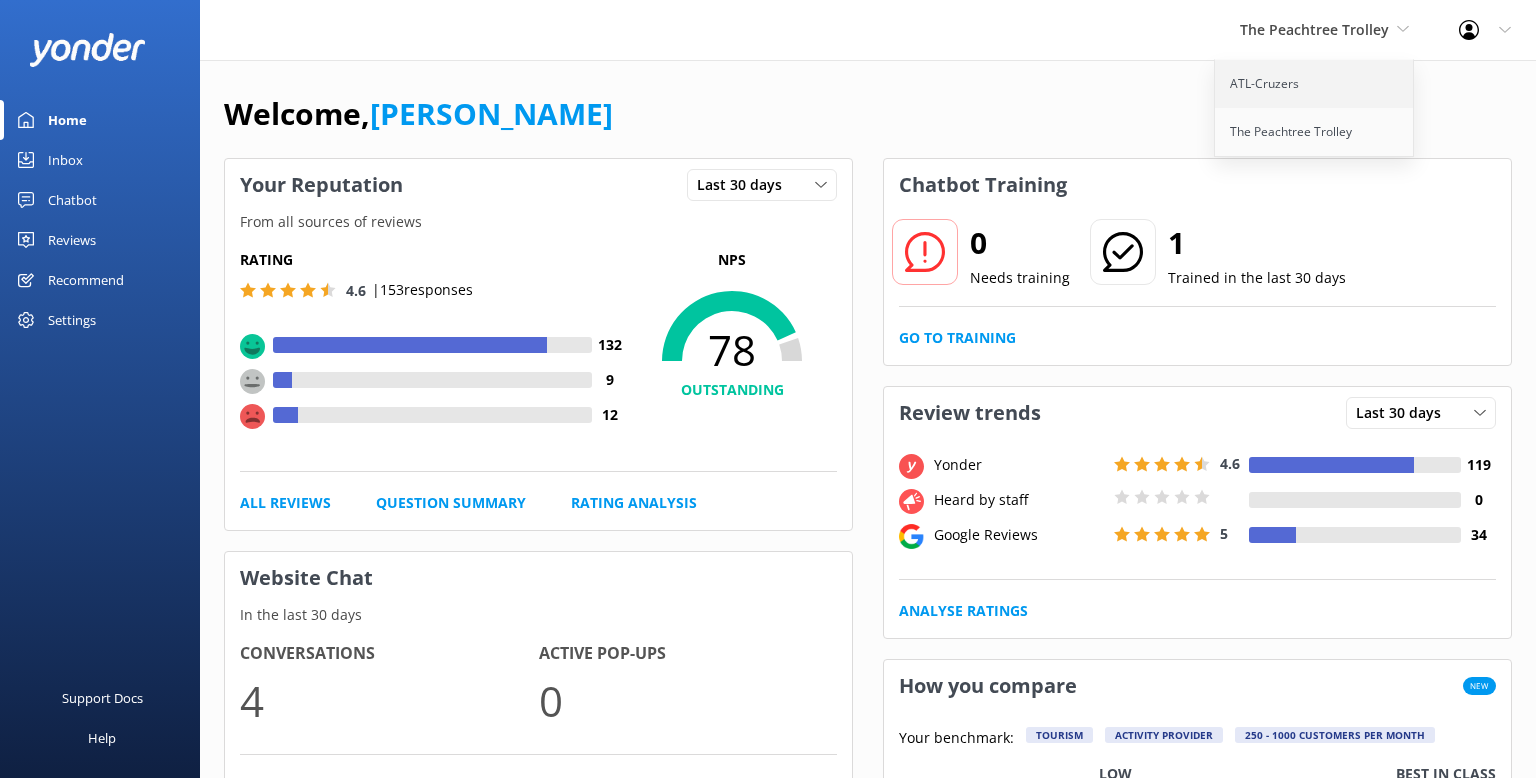 click on "ATL-Cruzers" at bounding box center (1315, 84) 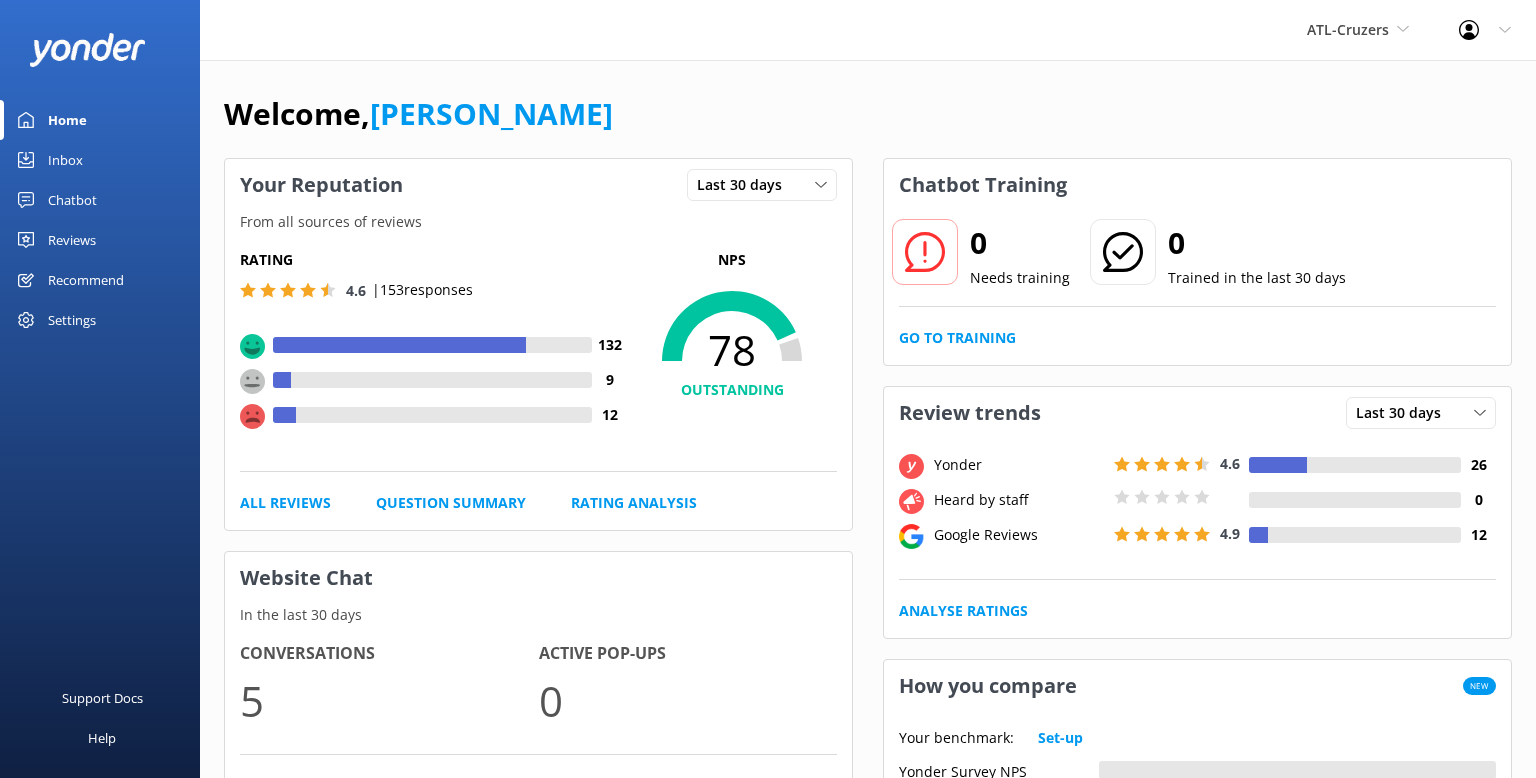 click on "Welcome,  [PERSON_NAME]" at bounding box center (868, 124) 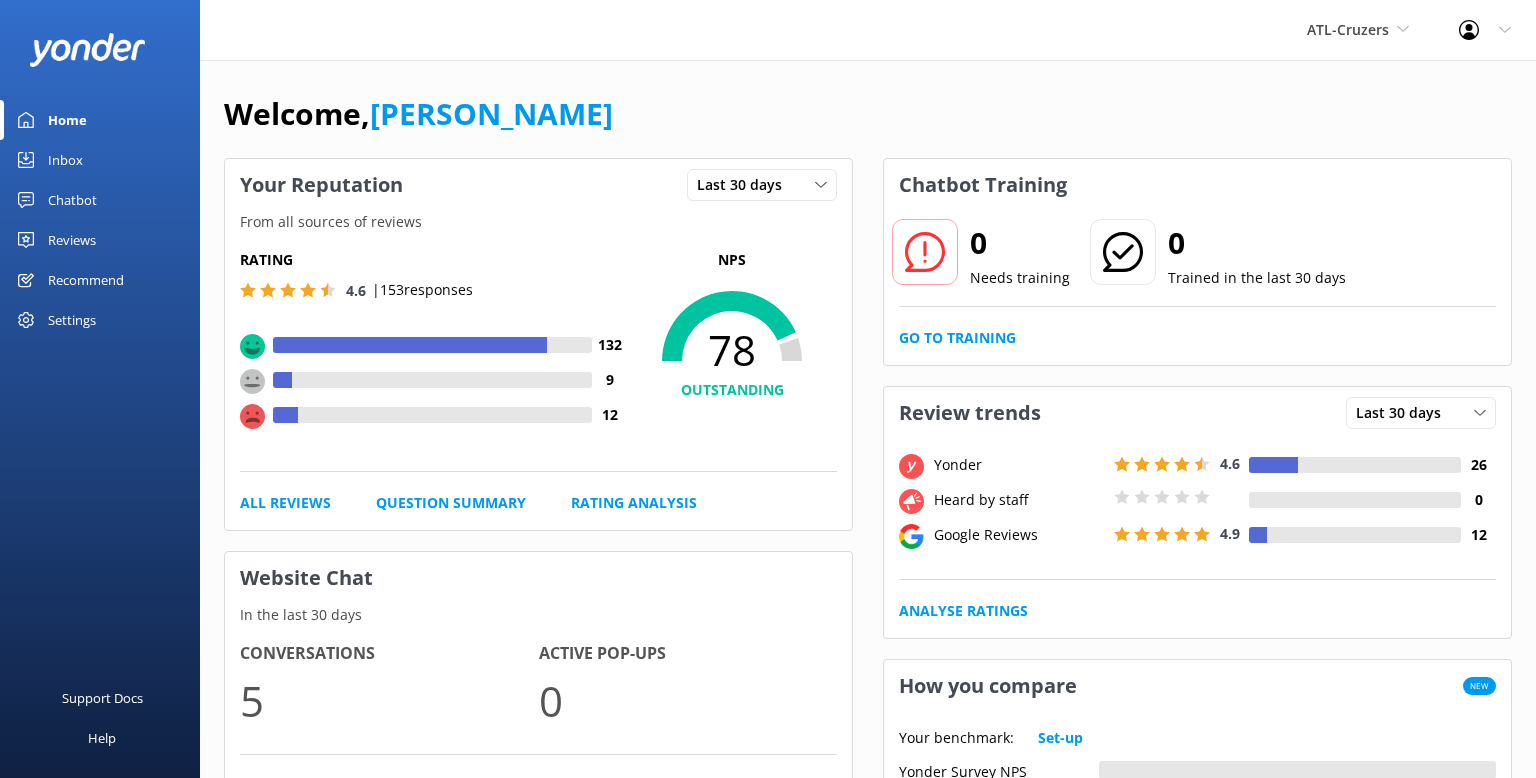 click on "Welcome,  [PERSON_NAME]" at bounding box center (868, 124) 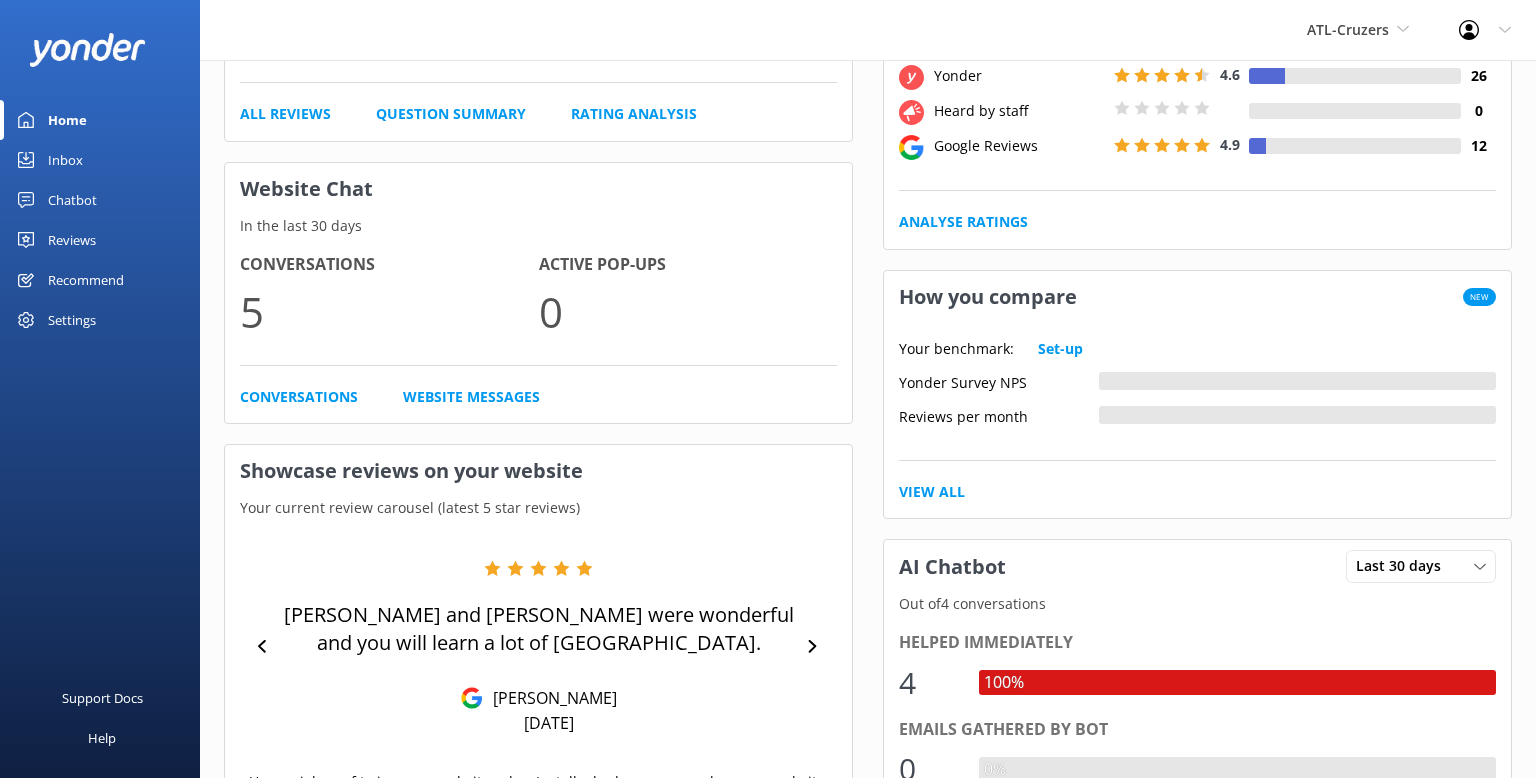 scroll, scrollTop: 0, scrollLeft: 0, axis: both 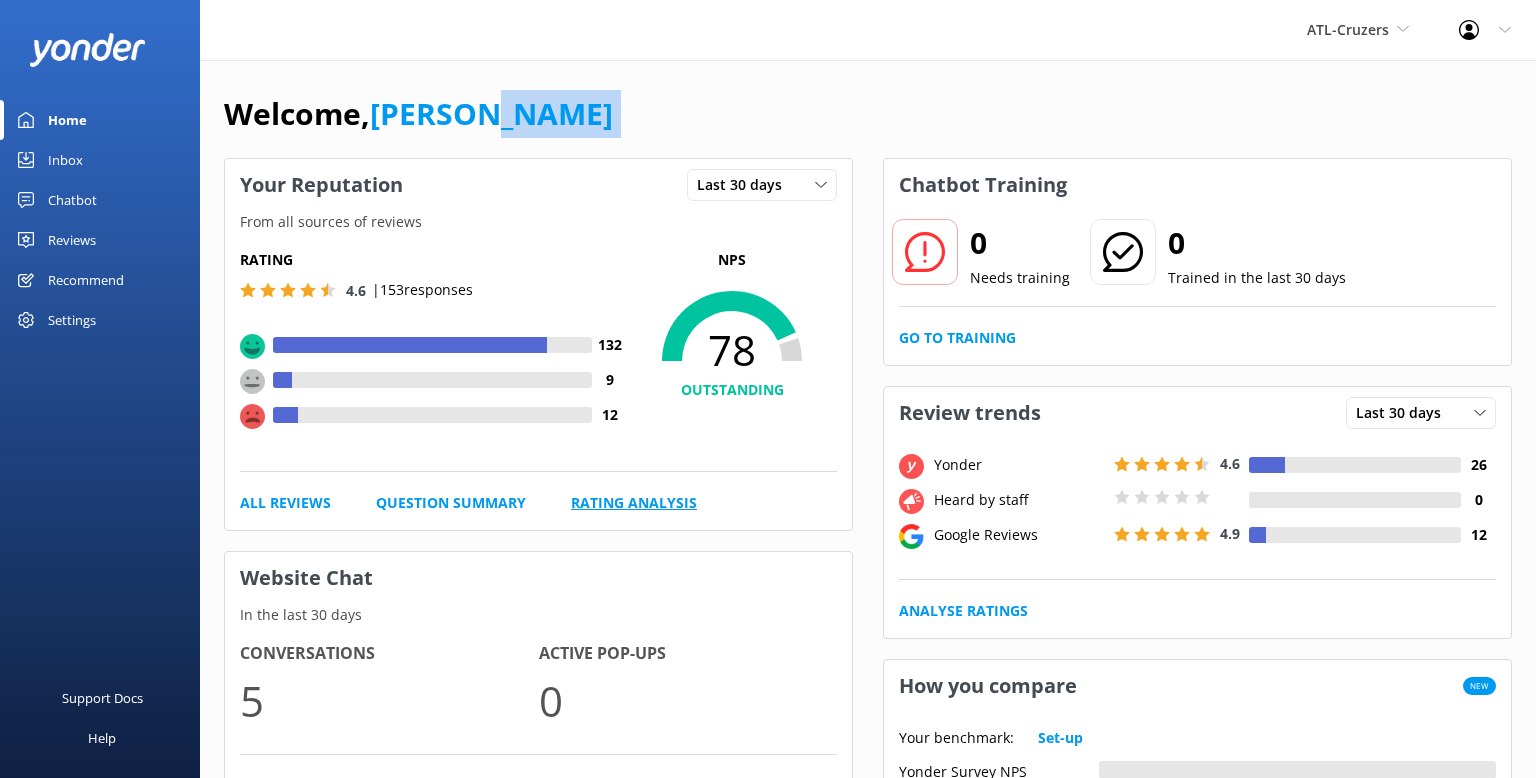 click on "Rating Analysis" at bounding box center (634, 503) 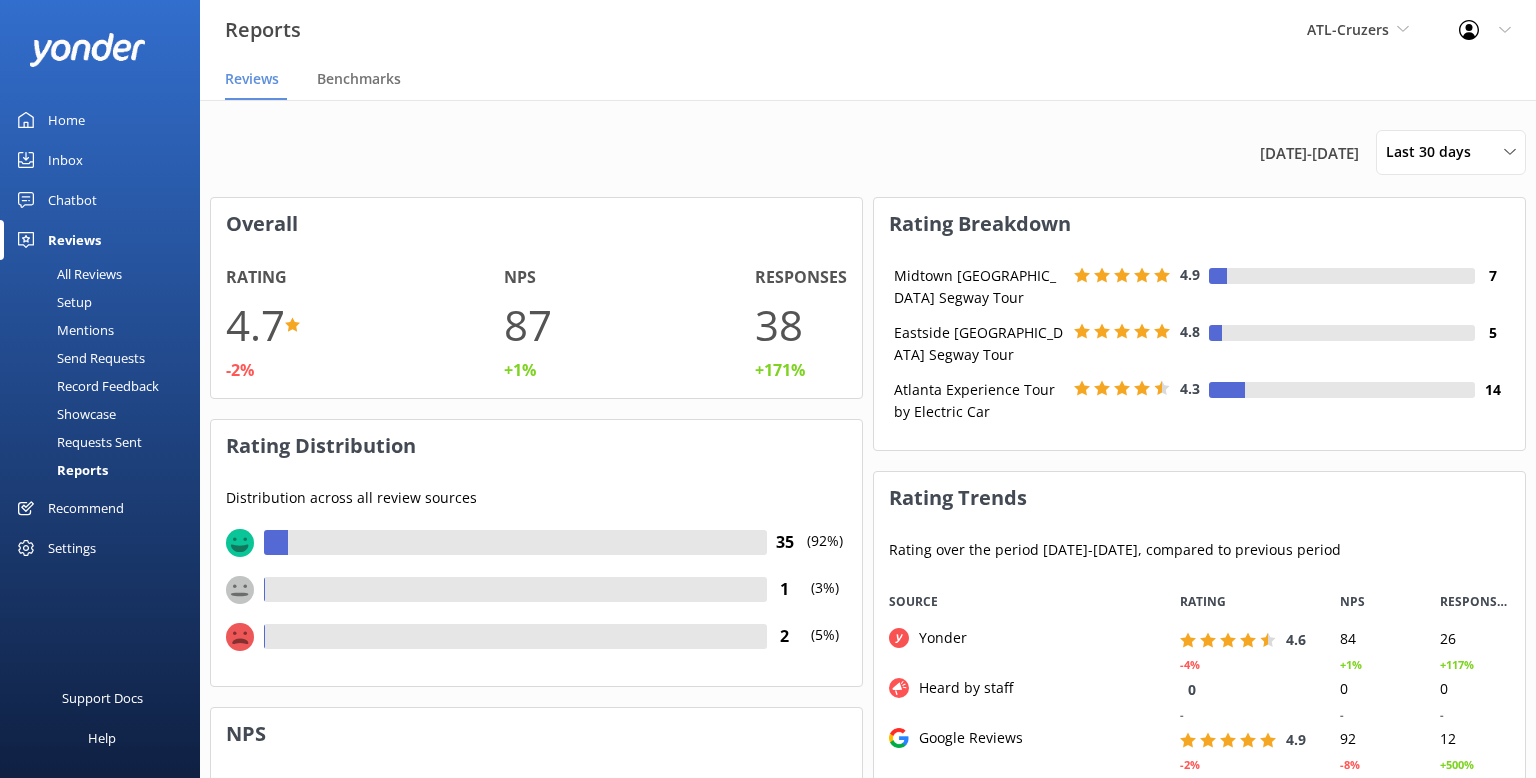 scroll, scrollTop: 0, scrollLeft: 0, axis: both 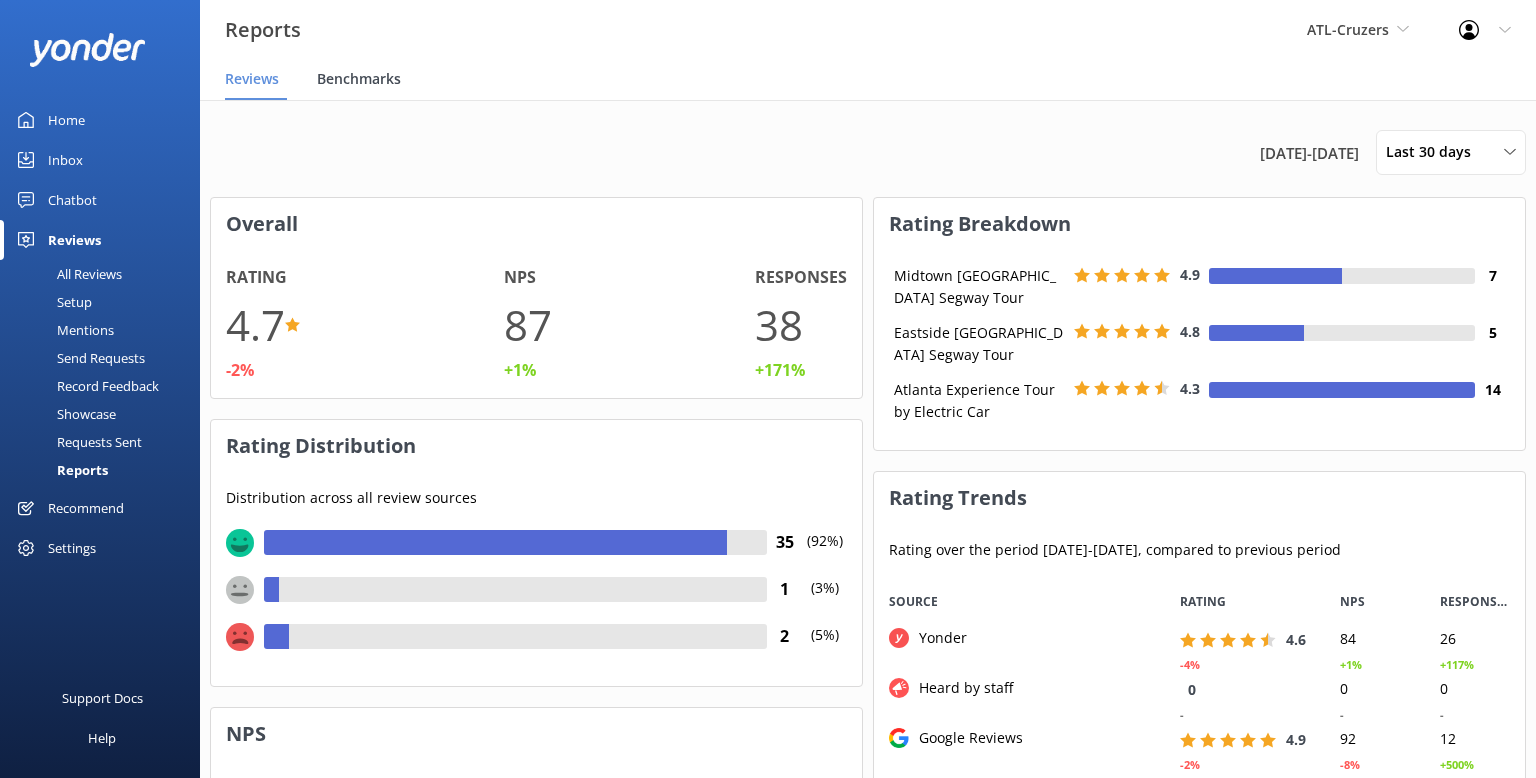 click on "Benchmarks" at bounding box center [359, 79] 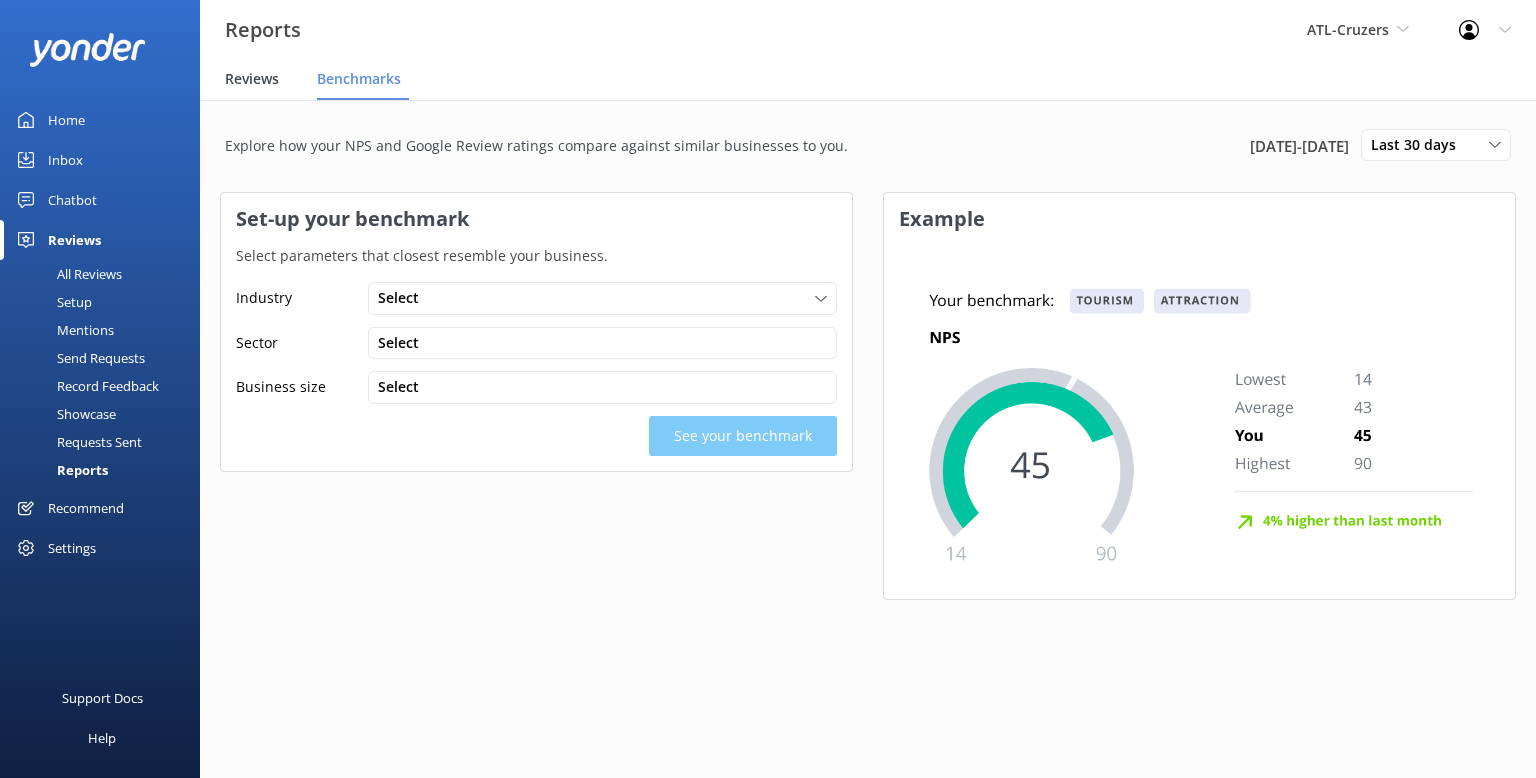 click on "Reviews" at bounding box center (252, 79) 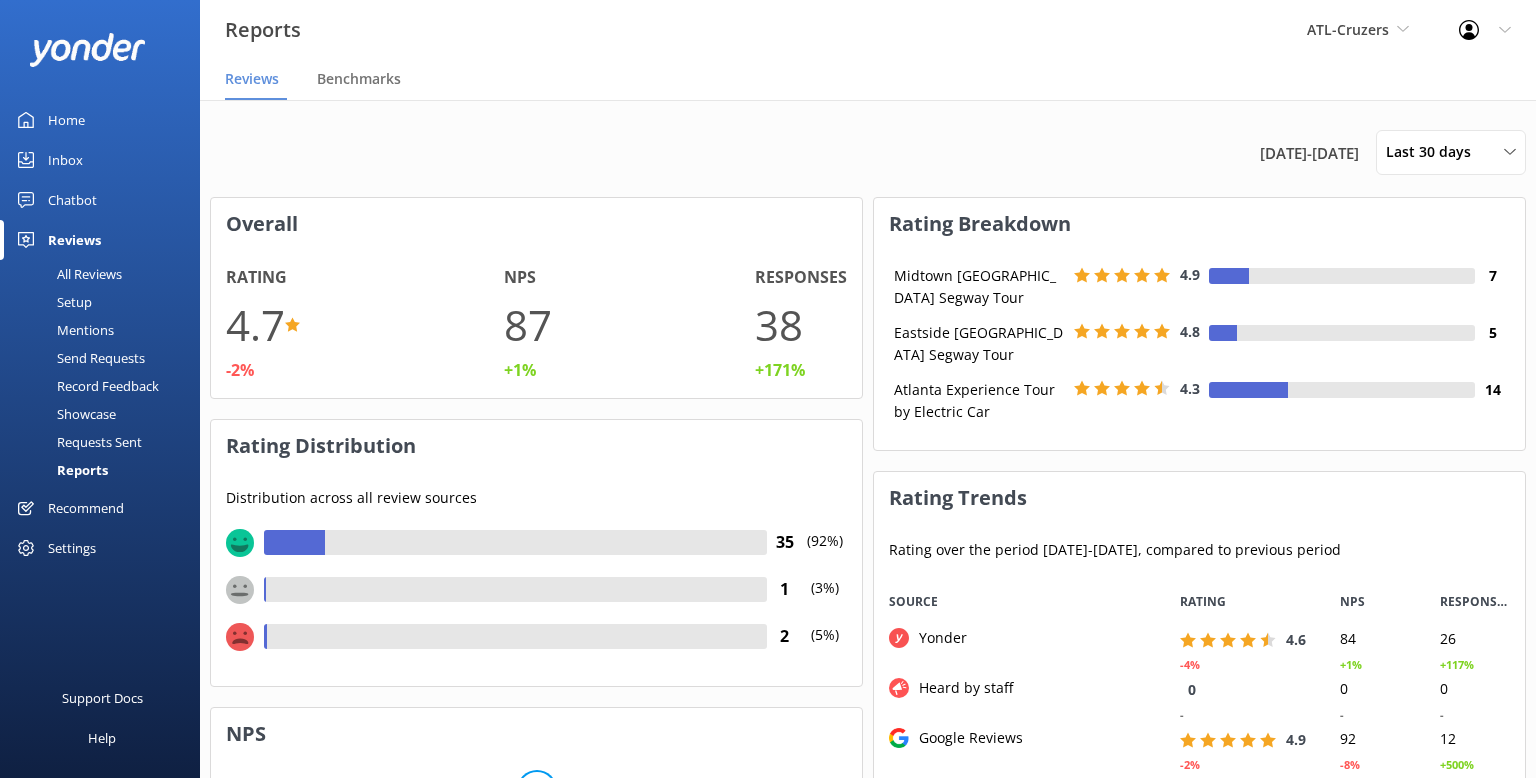 scroll, scrollTop: 0, scrollLeft: 0, axis: both 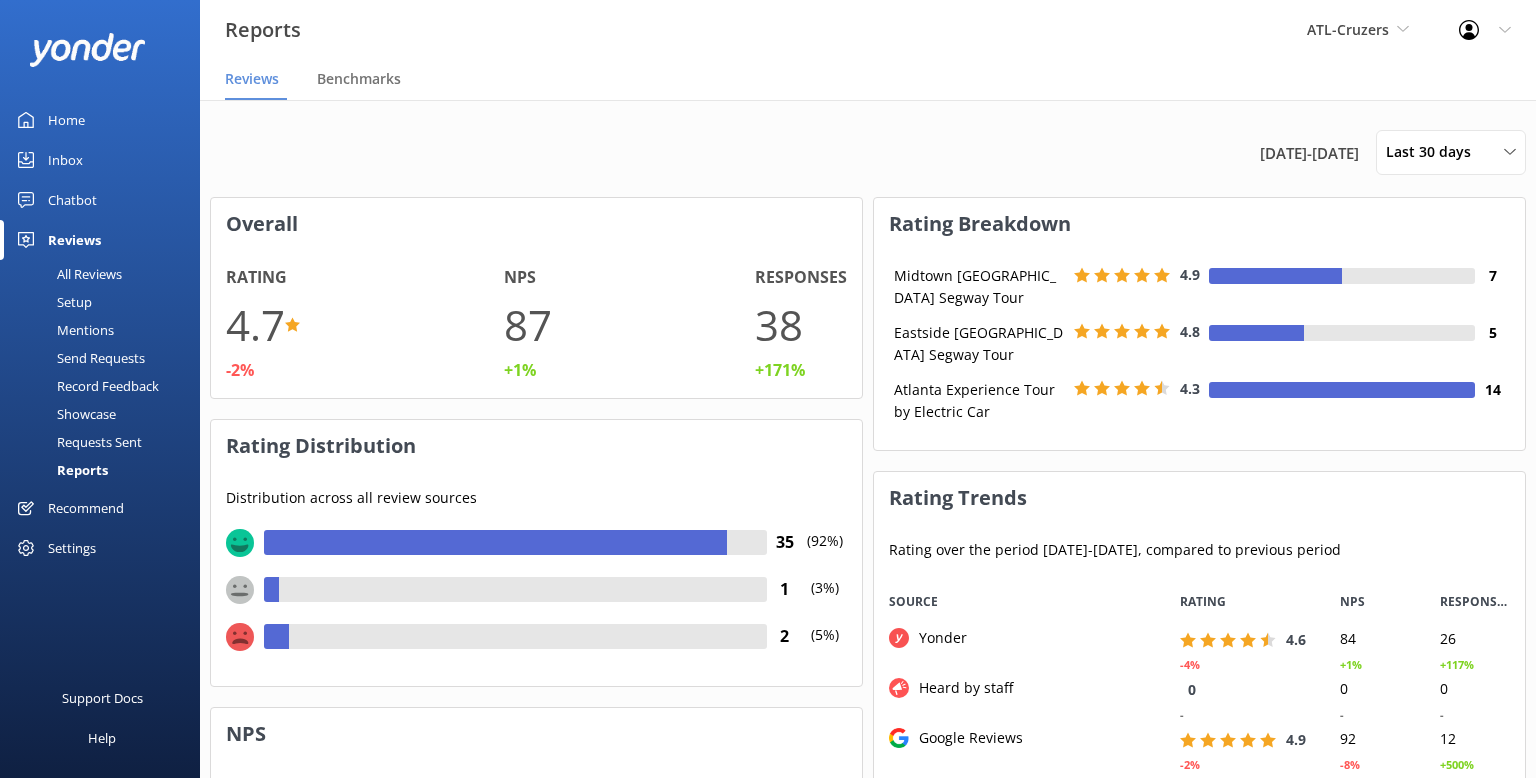 click on "All Reviews" at bounding box center (67, 274) 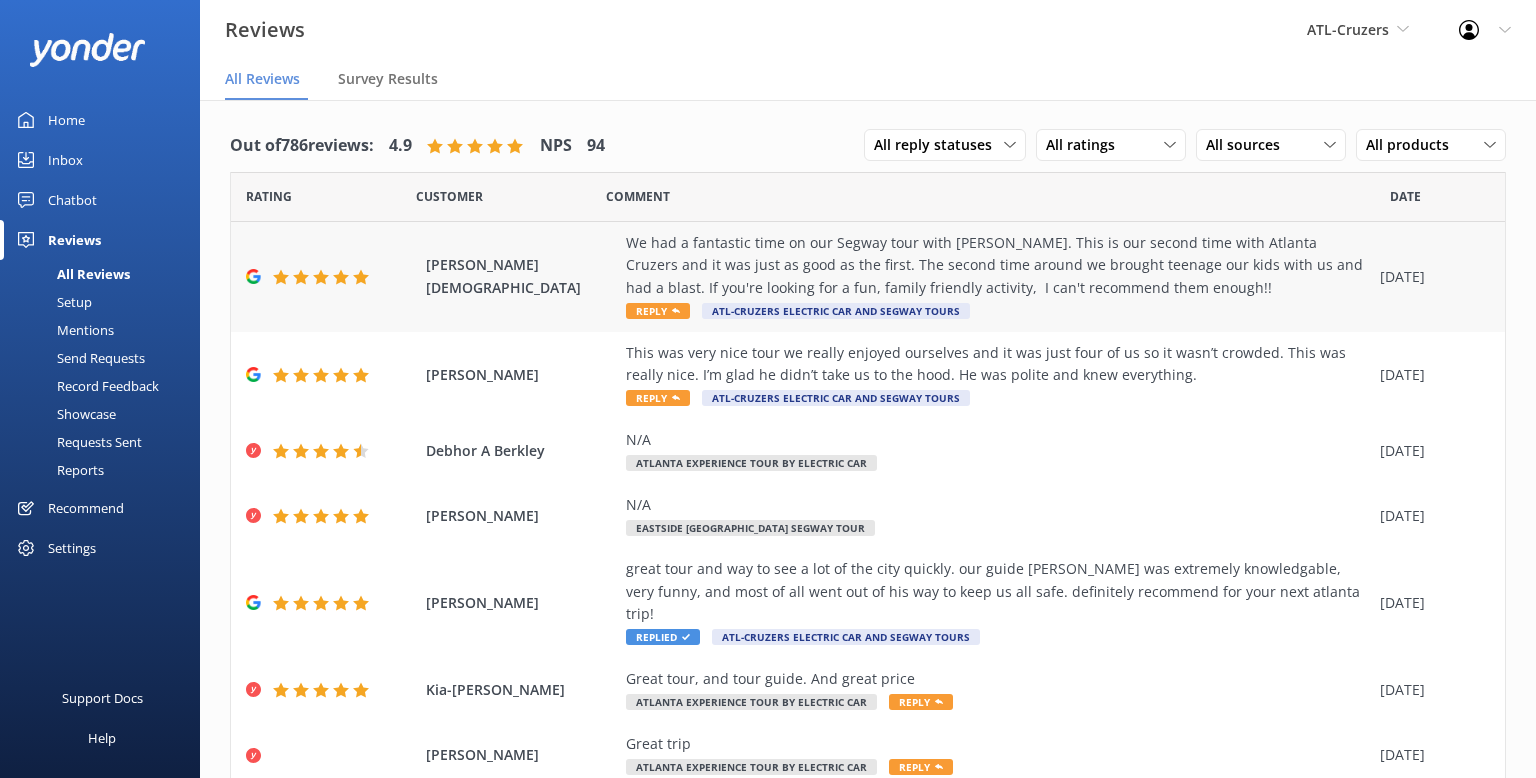 click on "We had a fantastic time on our Segway tour with [PERSON_NAME]. This is our second time with Atlanta Cruzers and it was just as good as the first. The second time around we brought teenage our kids with us and had a blast. If you're looking for a fun, family friendly activity,  I can't recommend them enough!!" at bounding box center (998, 265) 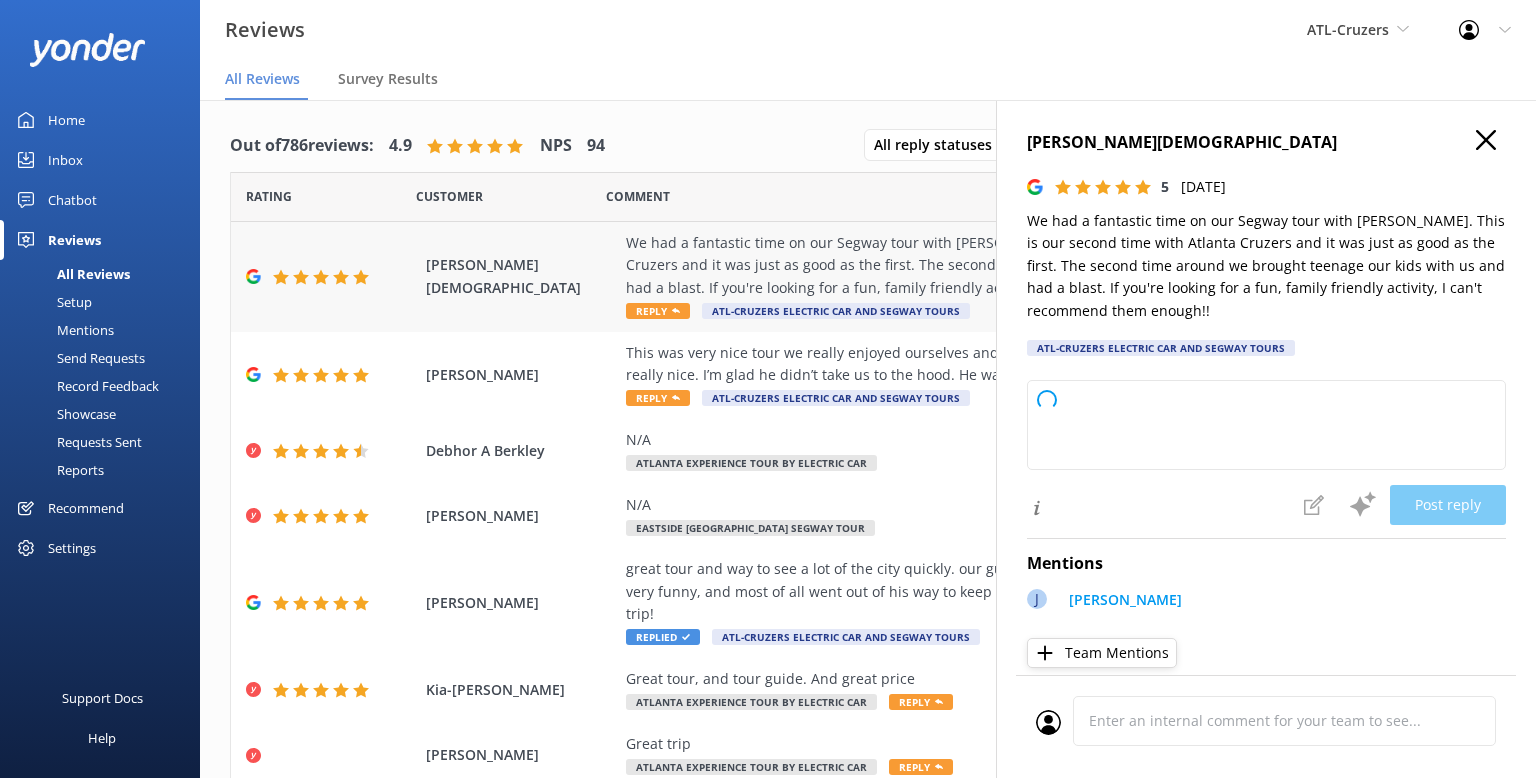 type on "Thank you so much for your wonderful review! We're thrilled to hear you and your family had another fantastic experience with us and [PERSON_NAME]. We appreciate your recommendation and hope to welcome you all back for another adventure soon!" 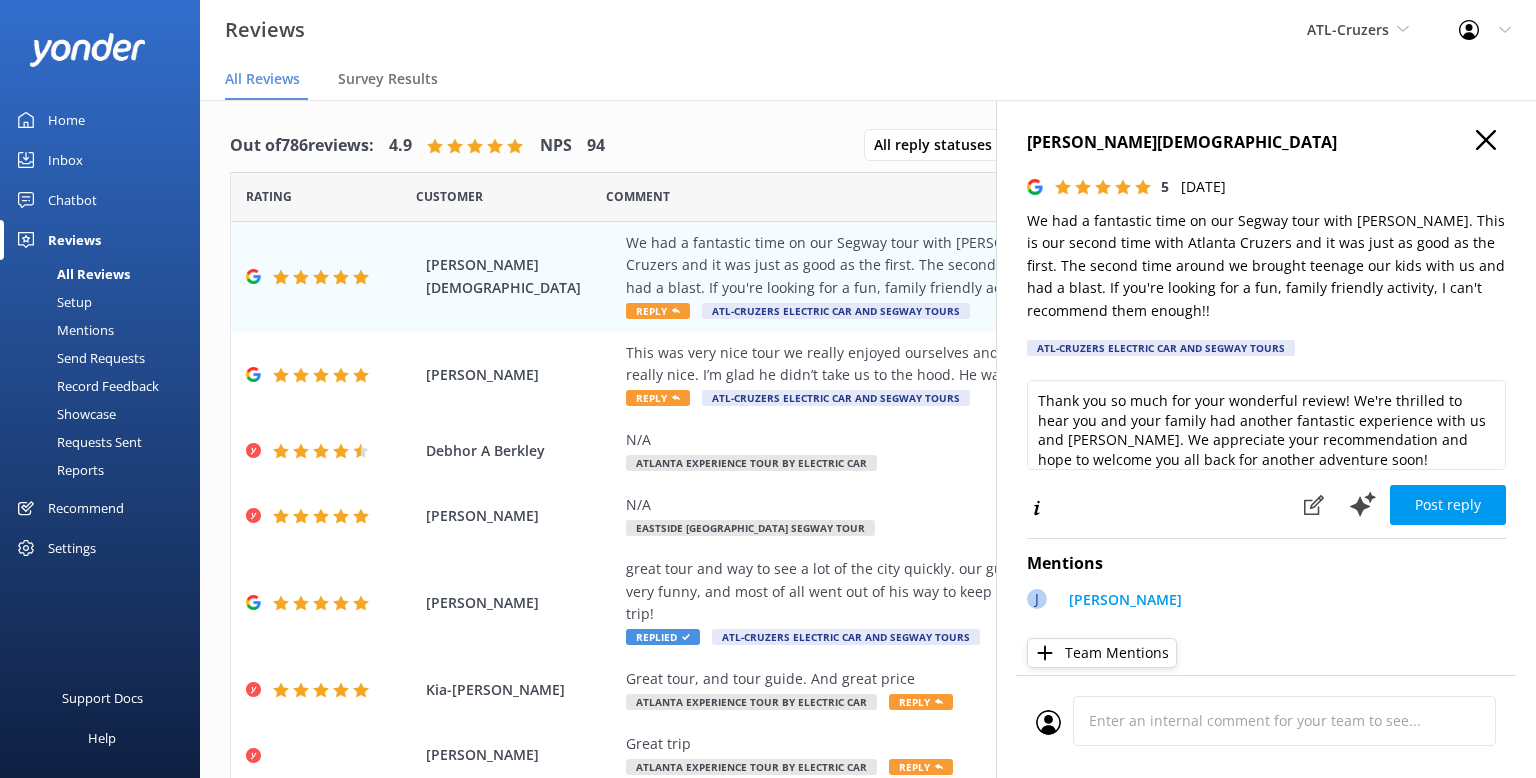 click 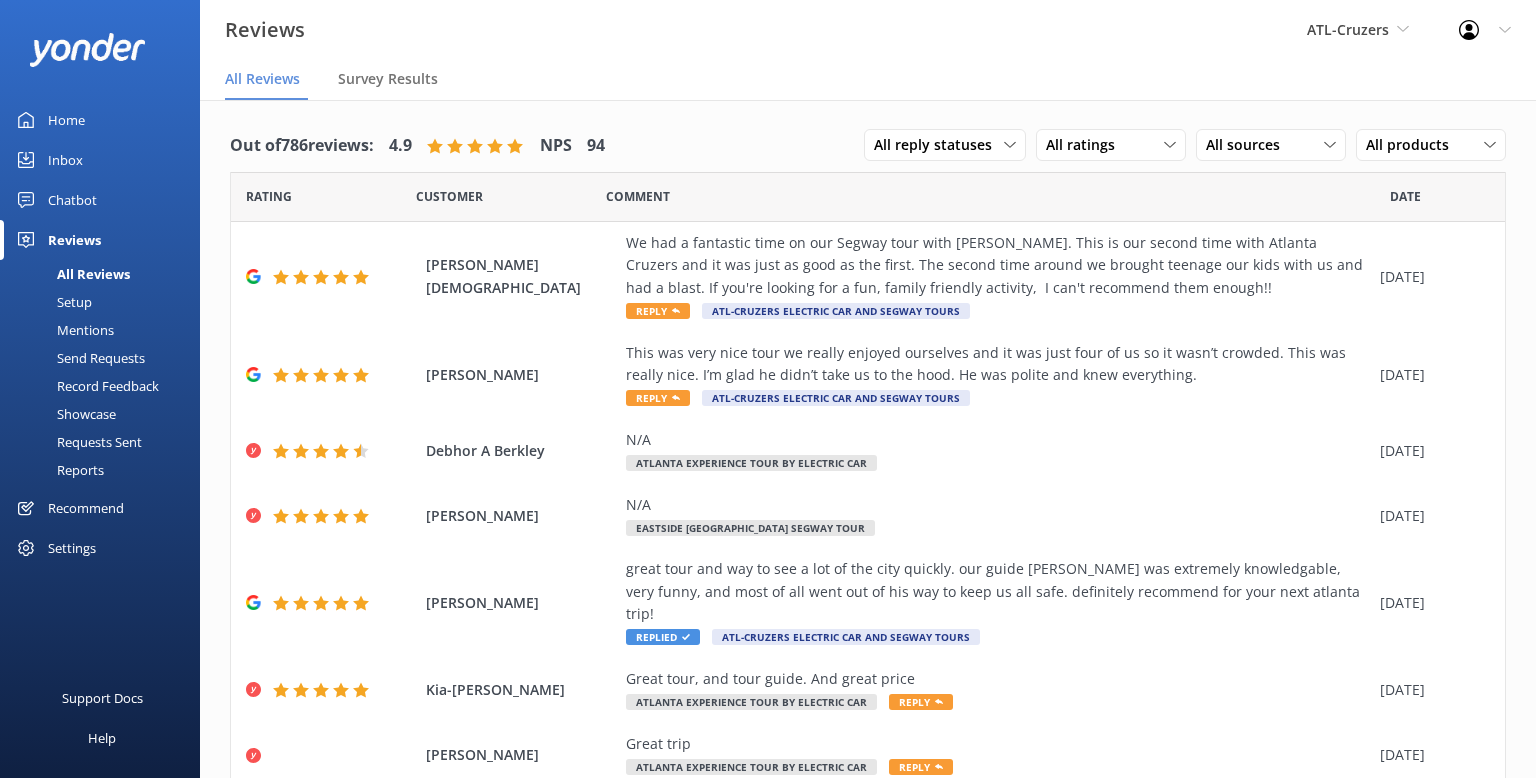 click on "Recommend" at bounding box center [86, 508] 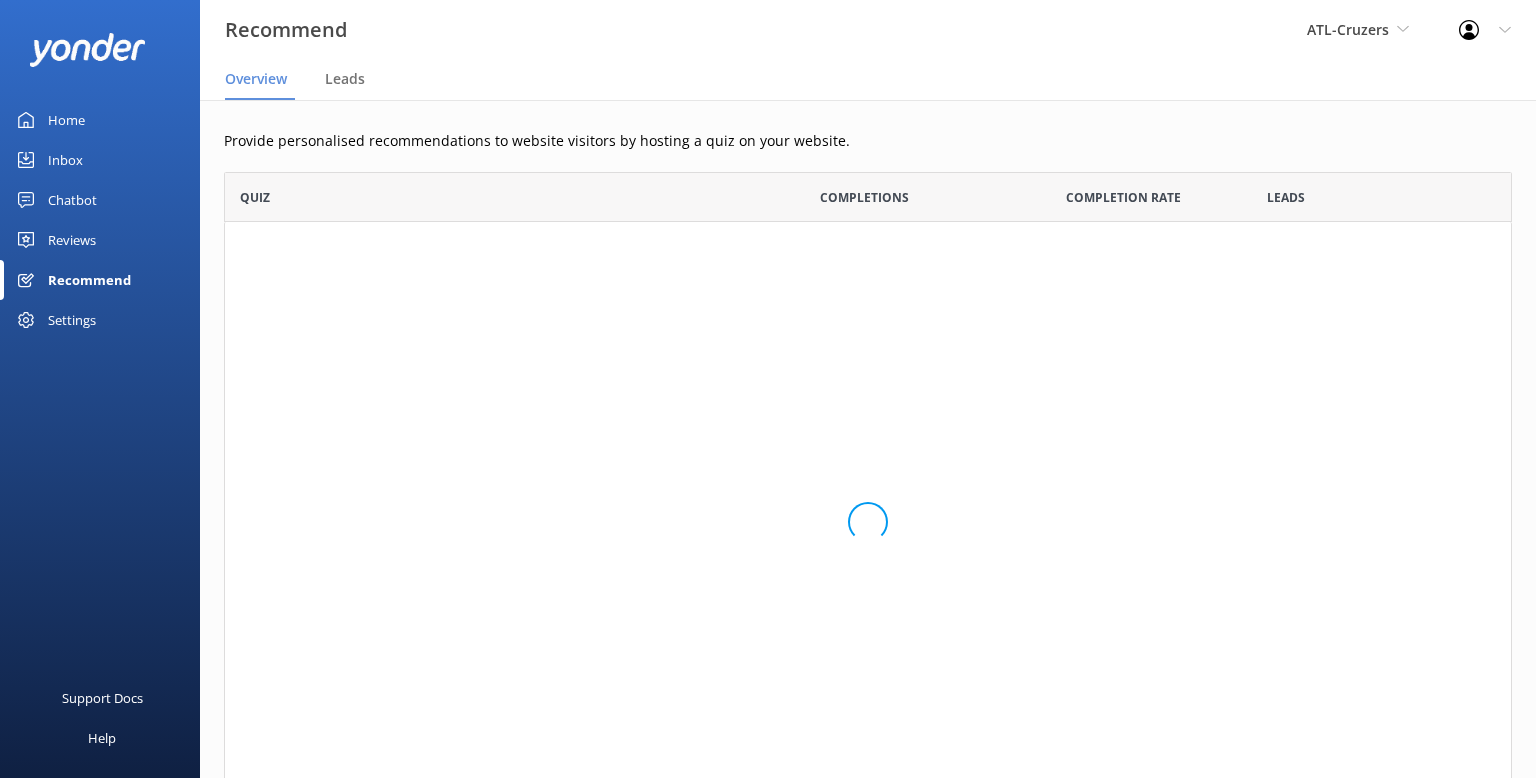 scroll, scrollTop: 0, scrollLeft: 0, axis: both 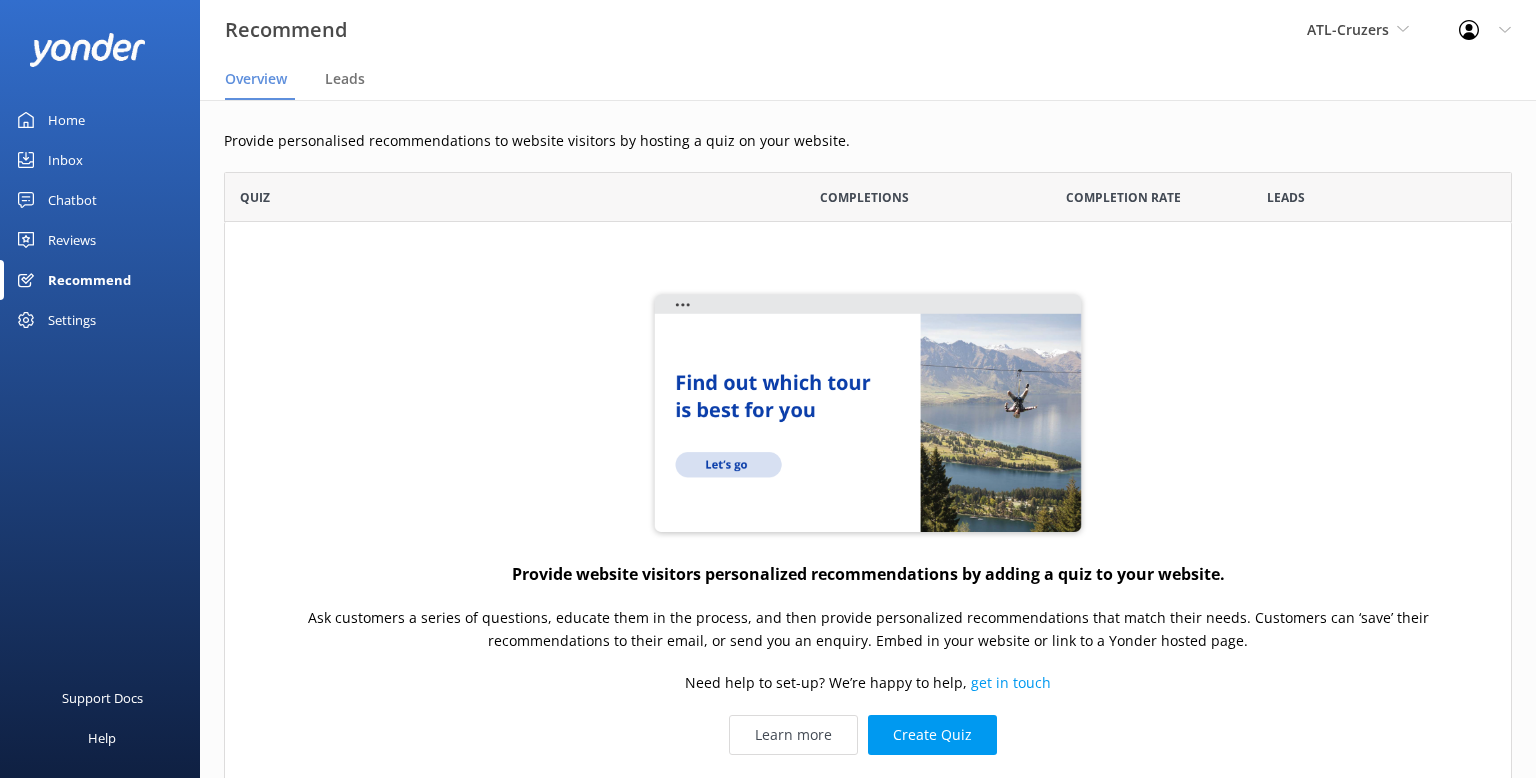 click on "Home" at bounding box center [66, 120] 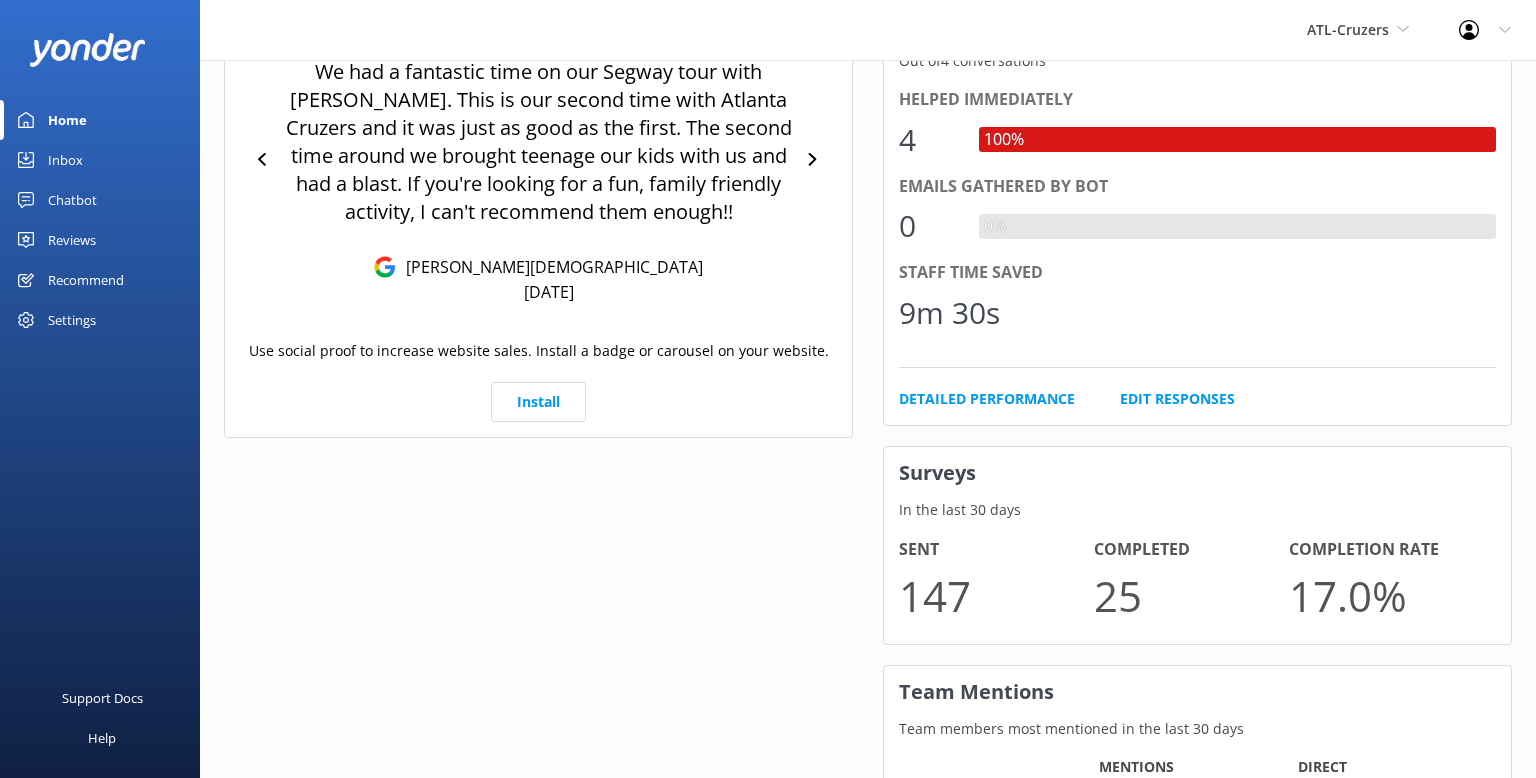 scroll, scrollTop: 0, scrollLeft: 0, axis: both 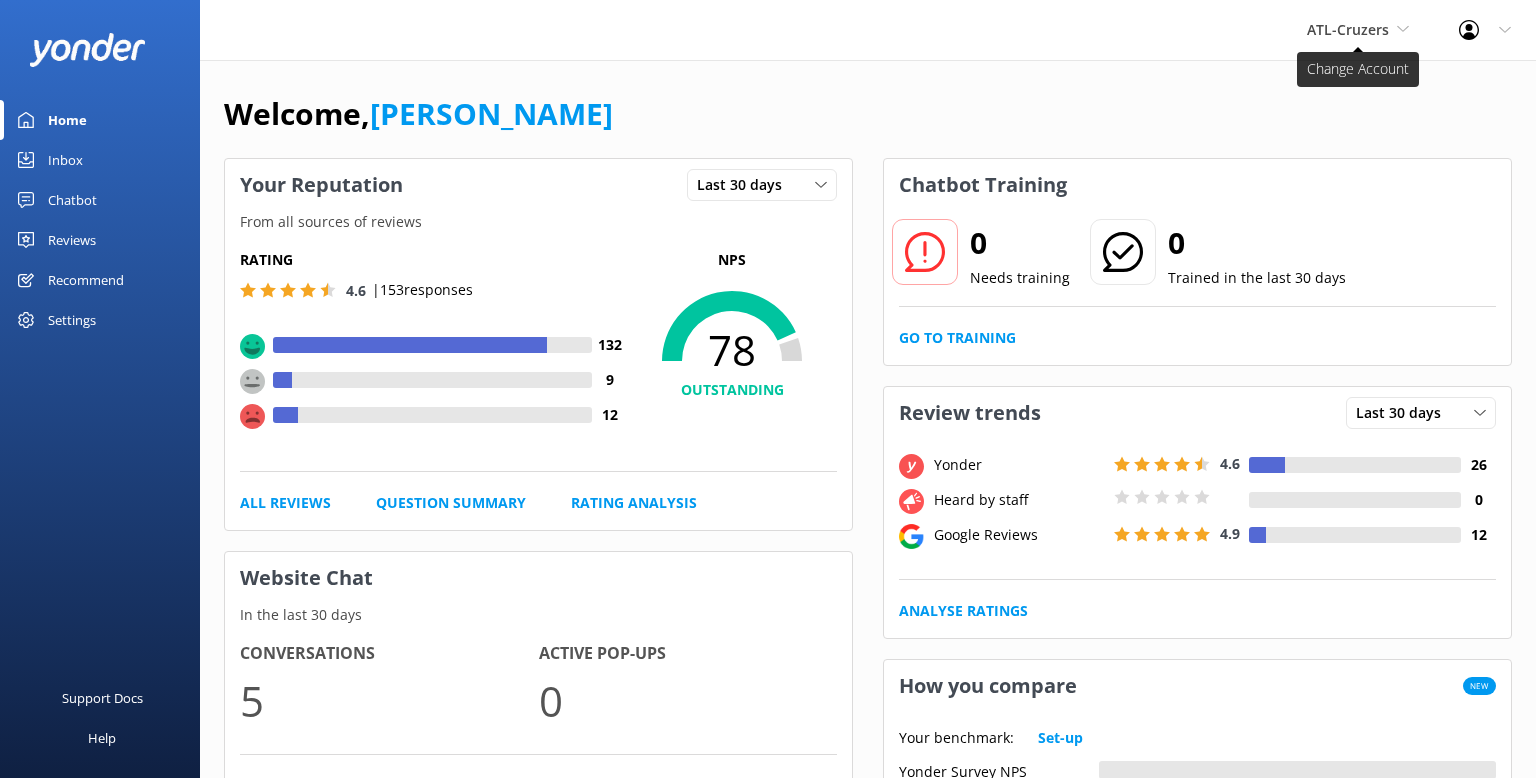click on "ATL-Cruzers" at bounding box center (1348, 29) 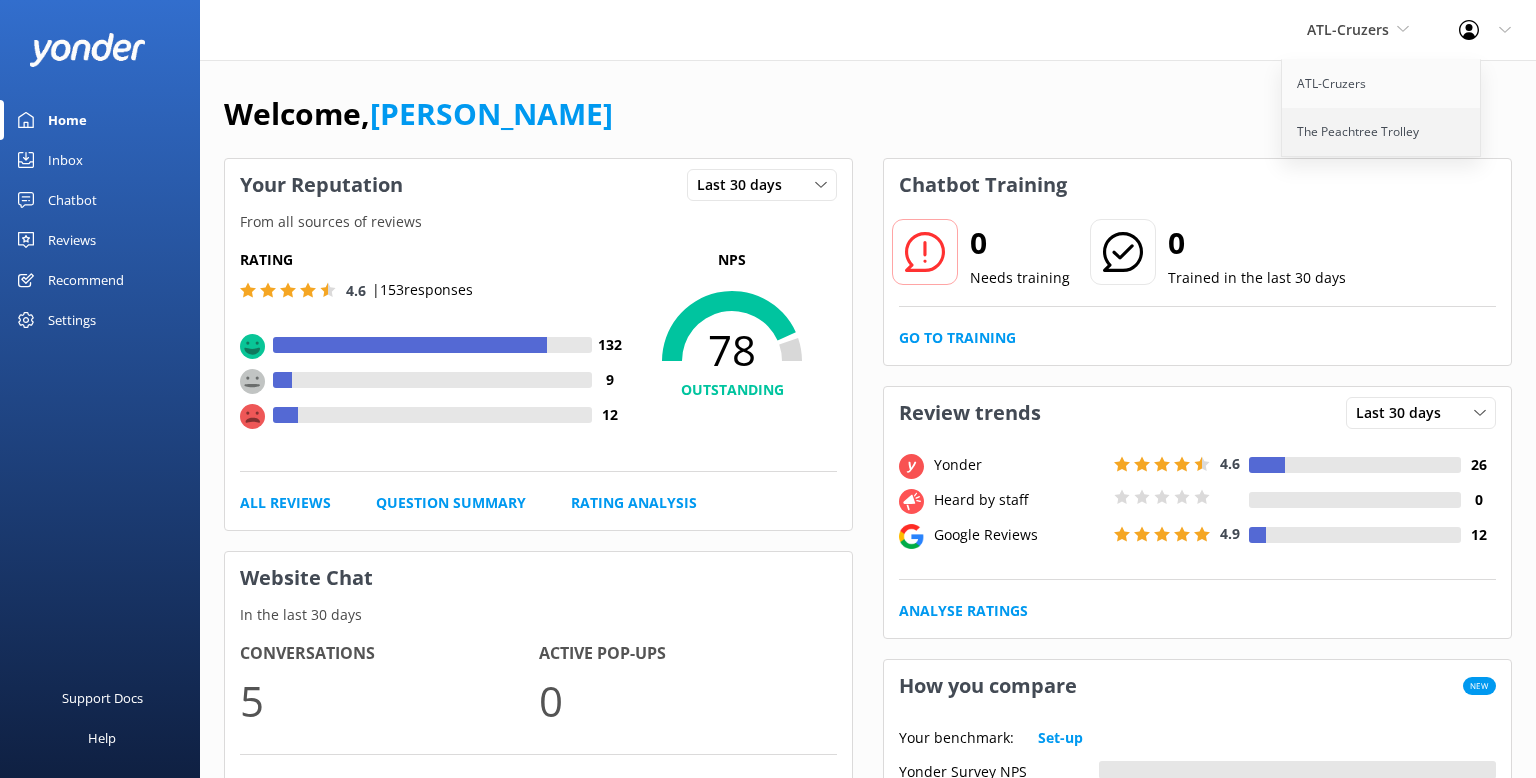 click on "The Peachtree Trolley" at bounding box center (1382, 132) 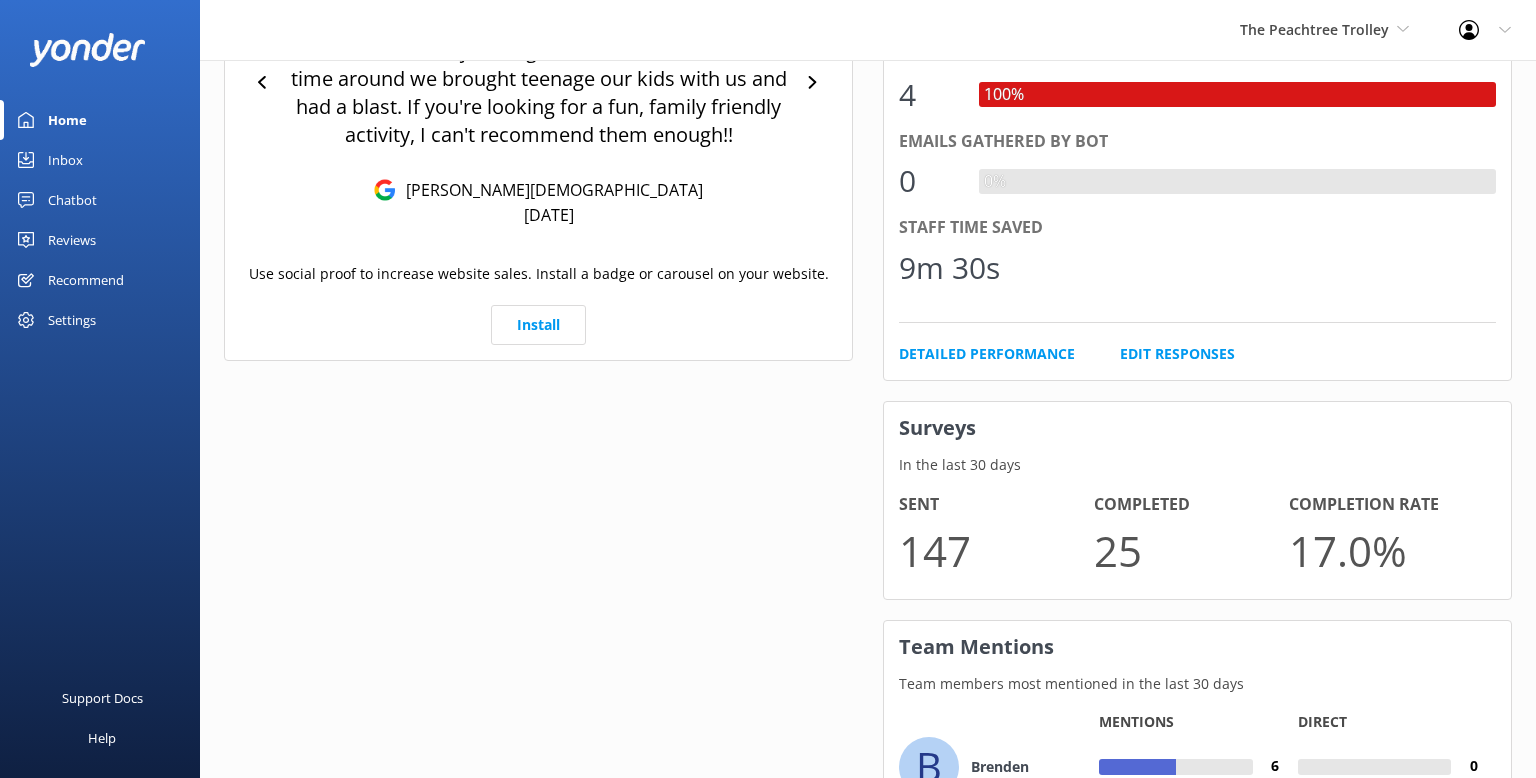 scroll, scrollTop: 1039, scrollLeft: 0, axis: vertical 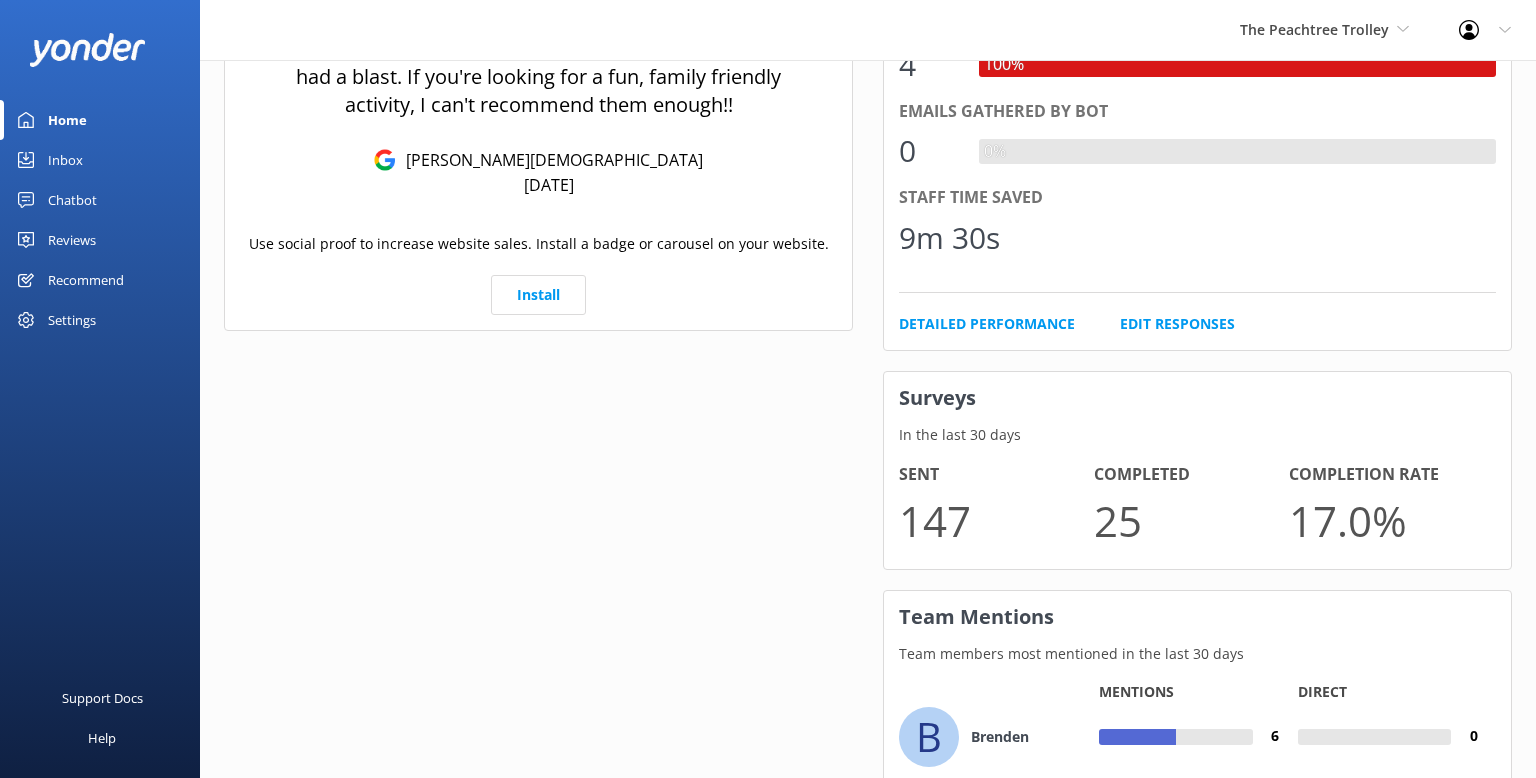 click on "Your Reputation Last 30 days Last 7 days Last 30 days From all sources of reviews Rating 4.6  |  153  responses 132 9 12 NPS 78 OUTSTANDING All Reviews Question Summary Rating Analysis Website Chat In the last 30 days Conversations 4 Active Pop-ups 0 Conversations Website Messages Showcase reviews on your website Your current review carousel (latest 5 star reviews) We had a fantastic time on our Segway tour with [PERSON_NAME]. This is our second time with Atlanta Cruzers and it was just as good as the first. The second time around we brought teenage our kids with us and had a blast. If you're looking for a fun, family friendly activity,  I can't recommend them enough!! [PERSON_NAME][DEMOGRAPHIC_DATA] [DATE] Use social proof to increase website sales. Install a badge or carousel on your website. Install" at bounding box center [538, 70] 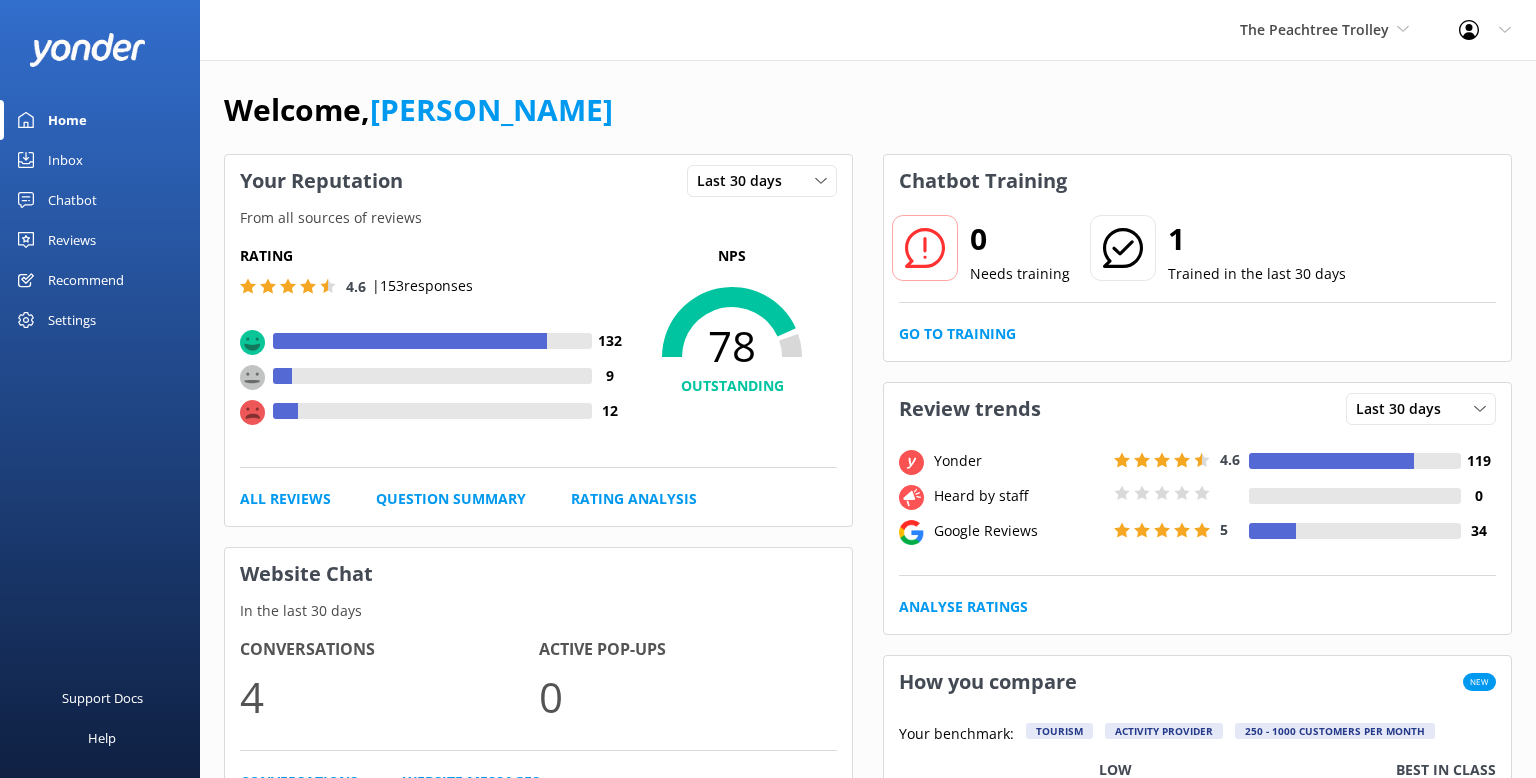 scroll, scrollTop: 0, scrollLeft: 0, axis: both 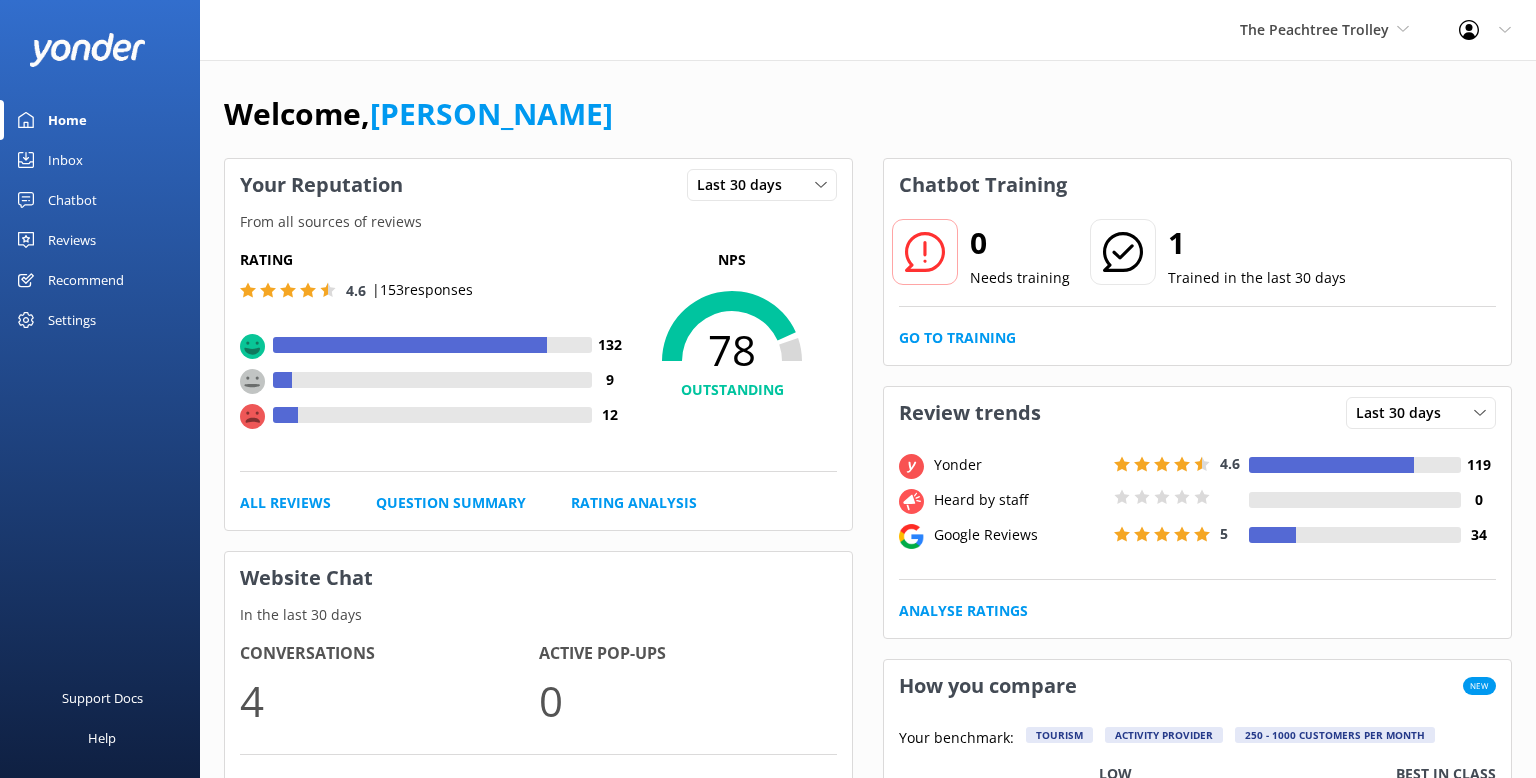 click on "Home" at bounding box center (67, 120) 